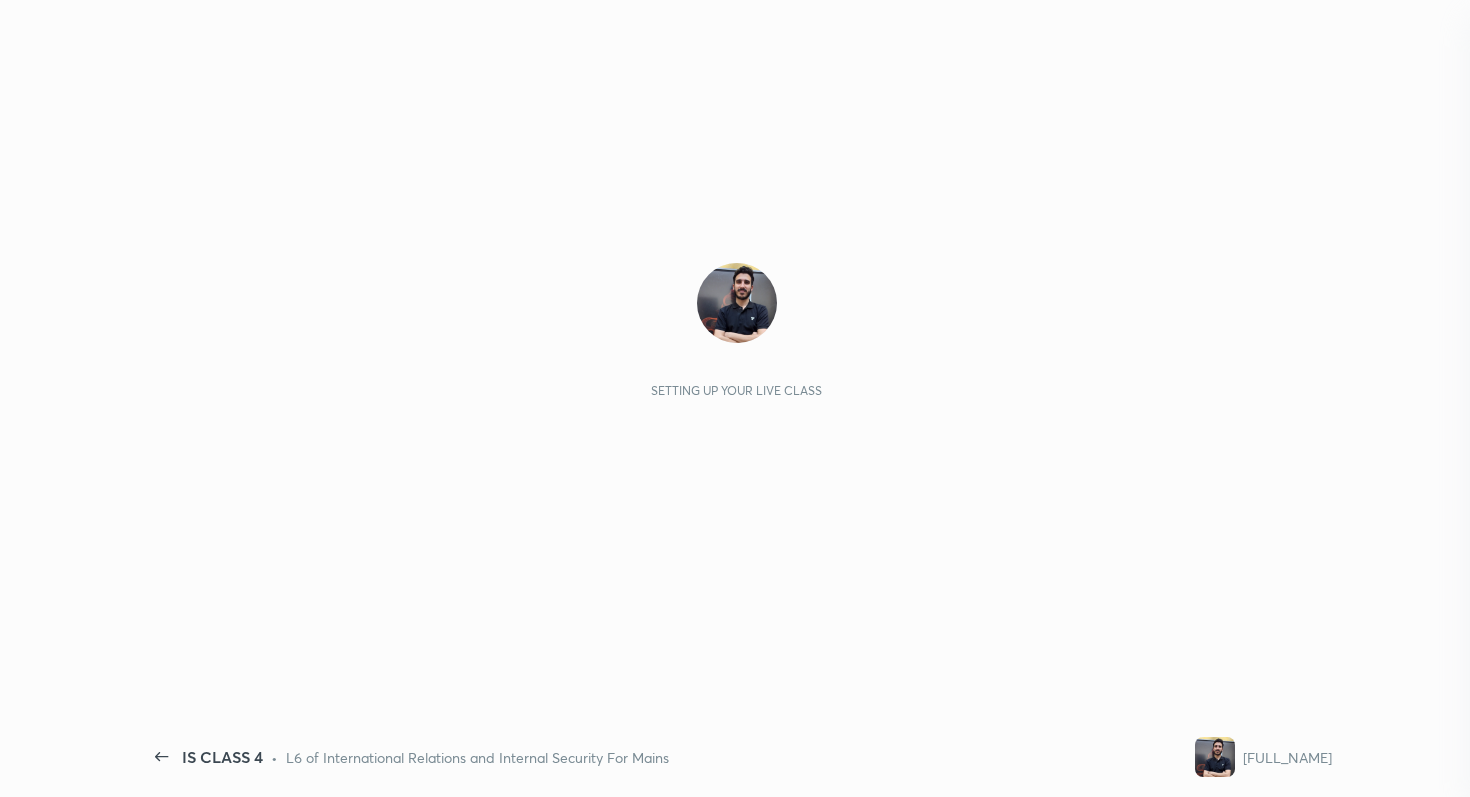 scroll, scrollTop: 0, scrollLeft: 0, axis: both 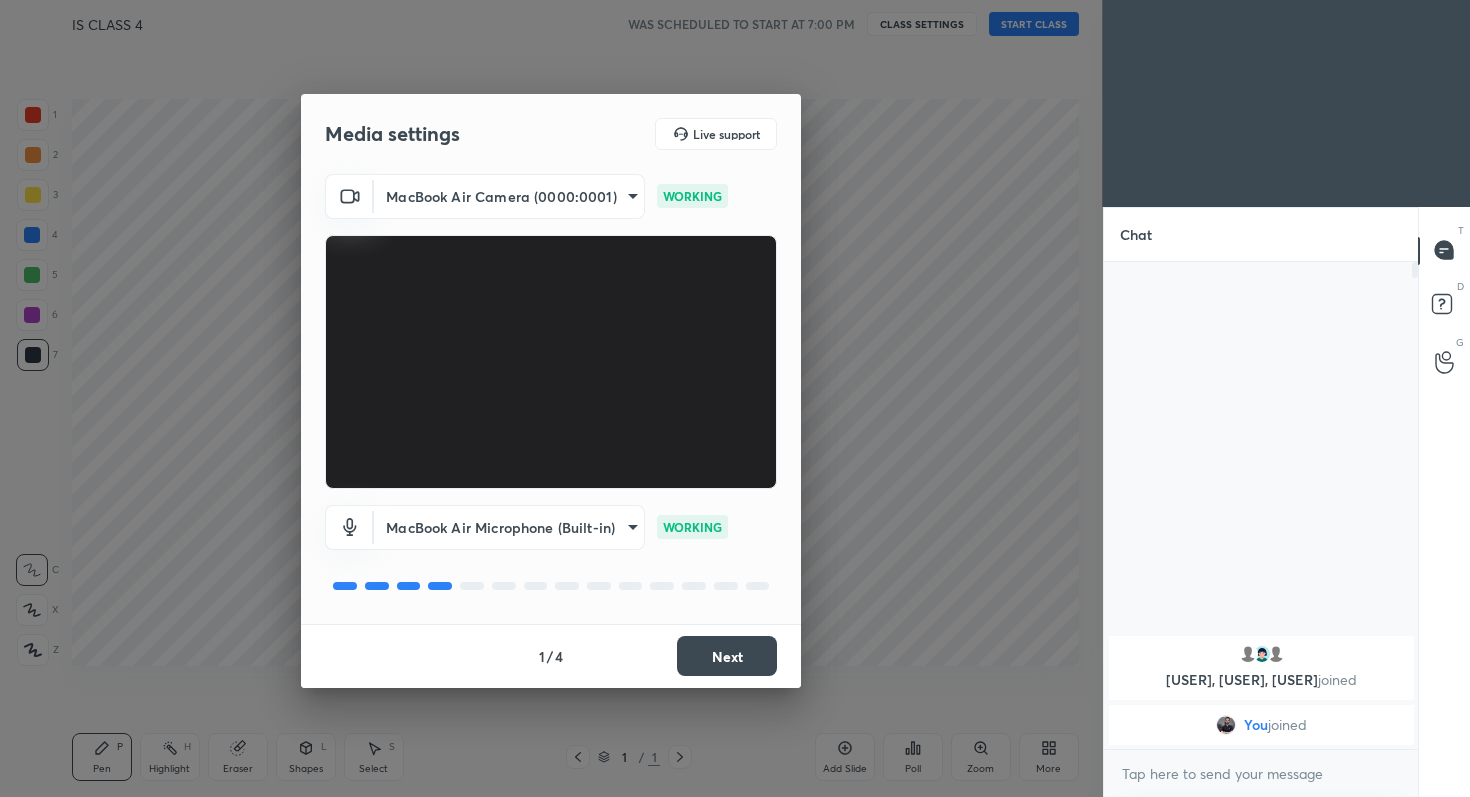 click on "Next" at bounding box center (727, 656) 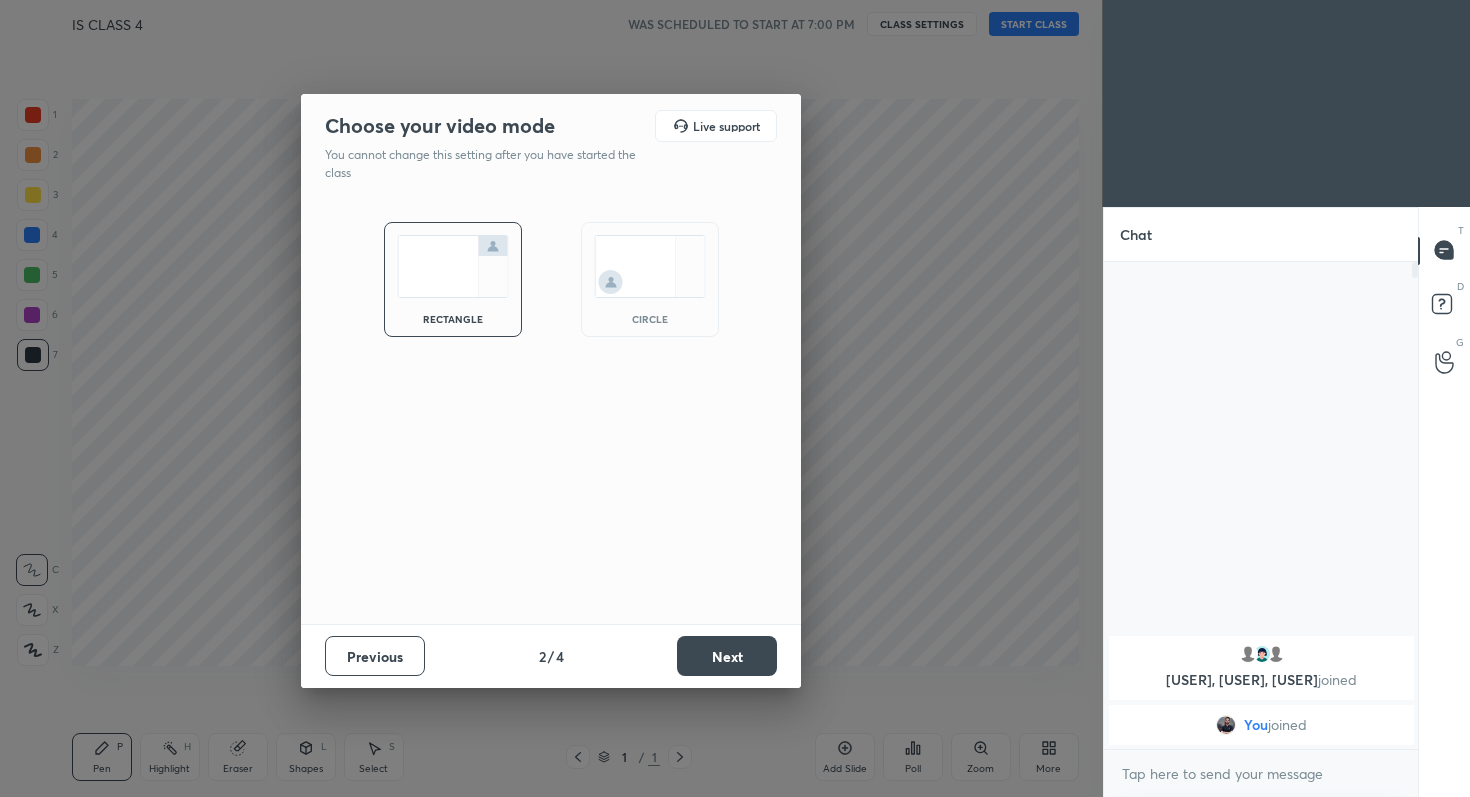 click at bounding box center [650, 266] 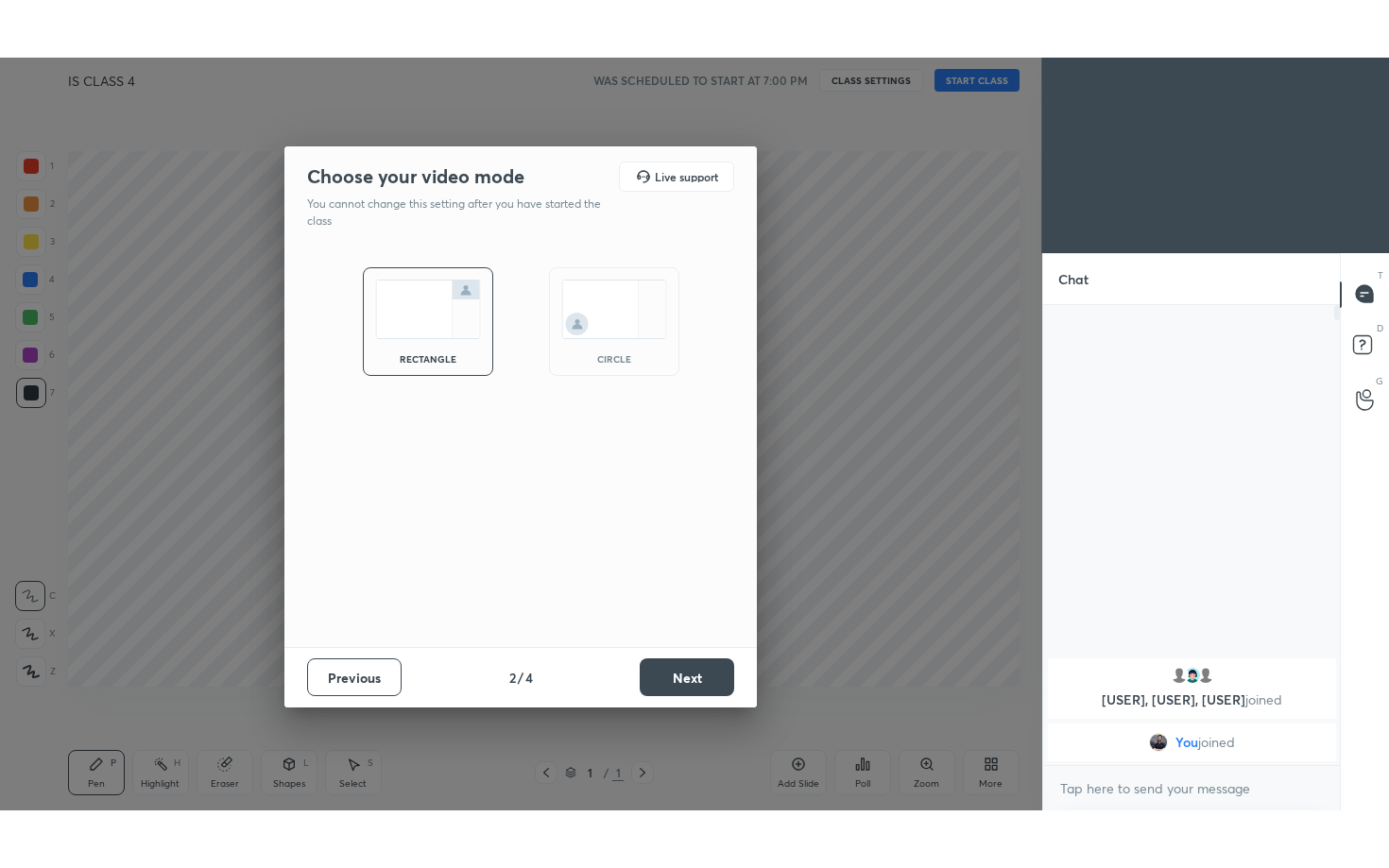 scroll, scrollTop: 492, scrollLeft: 291, axis: both 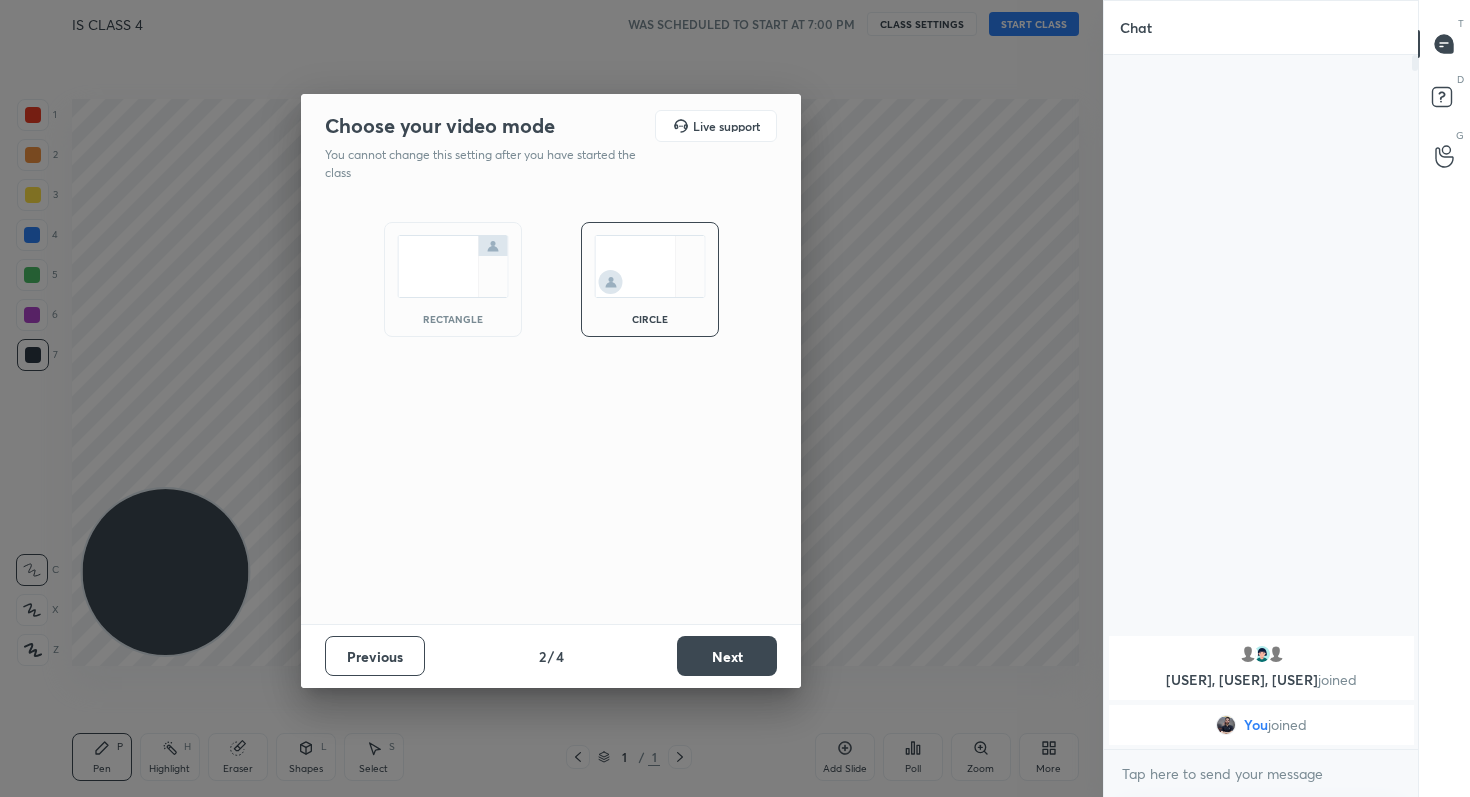 click on "Next" at bounding box center (727, 656) 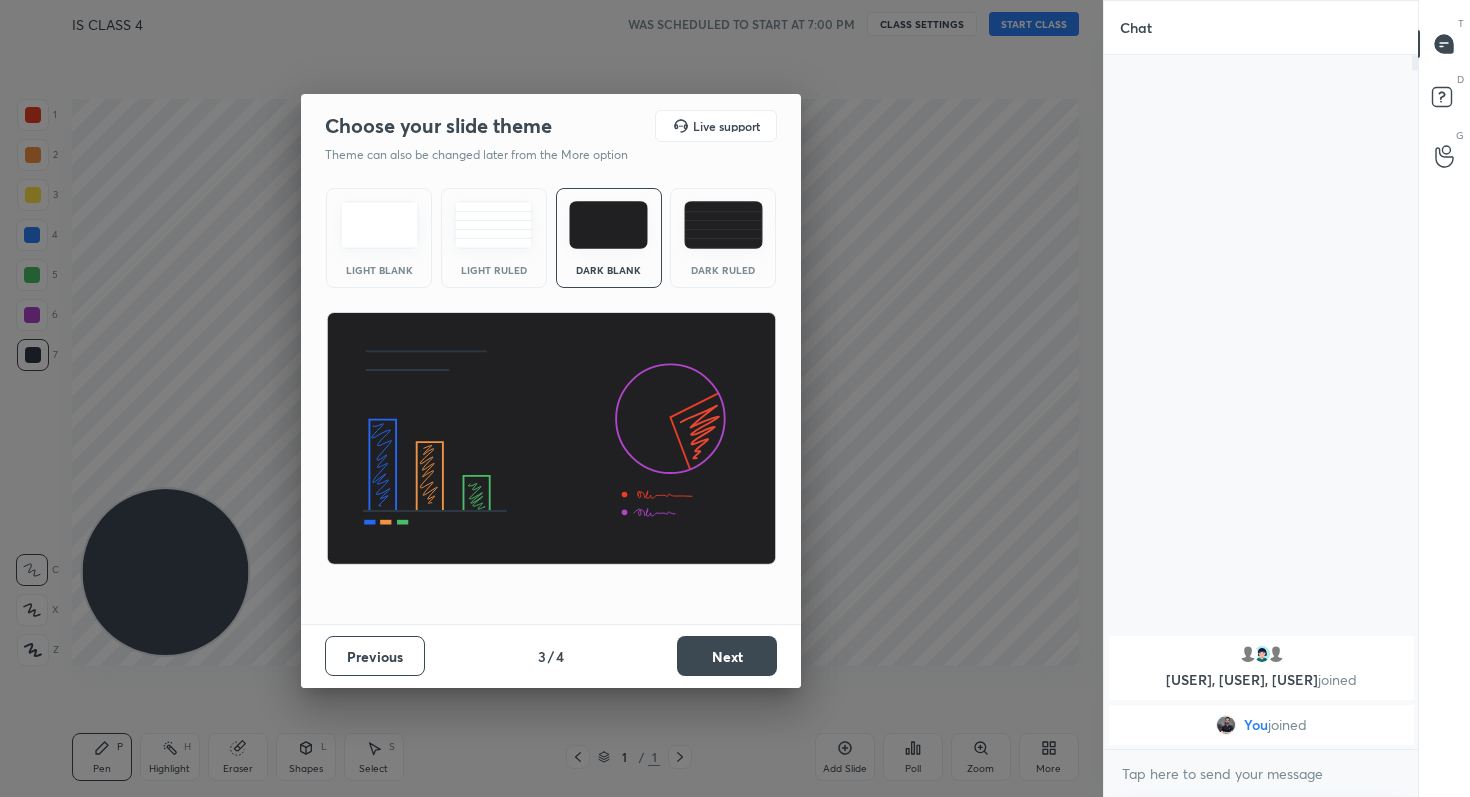 click on "Next" at bounding box center [727, 656] 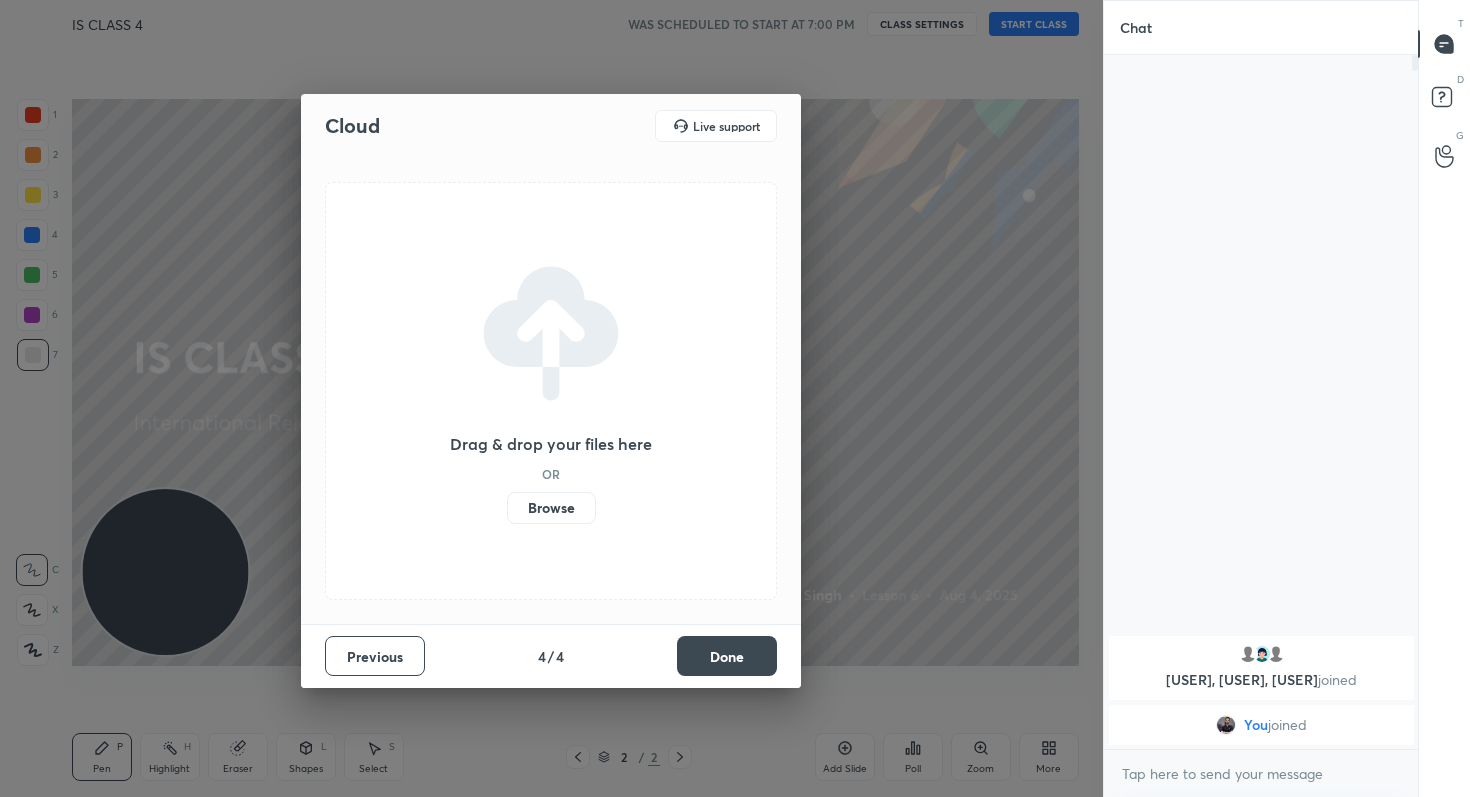 click on "Done" at bounding box center (727, 656) 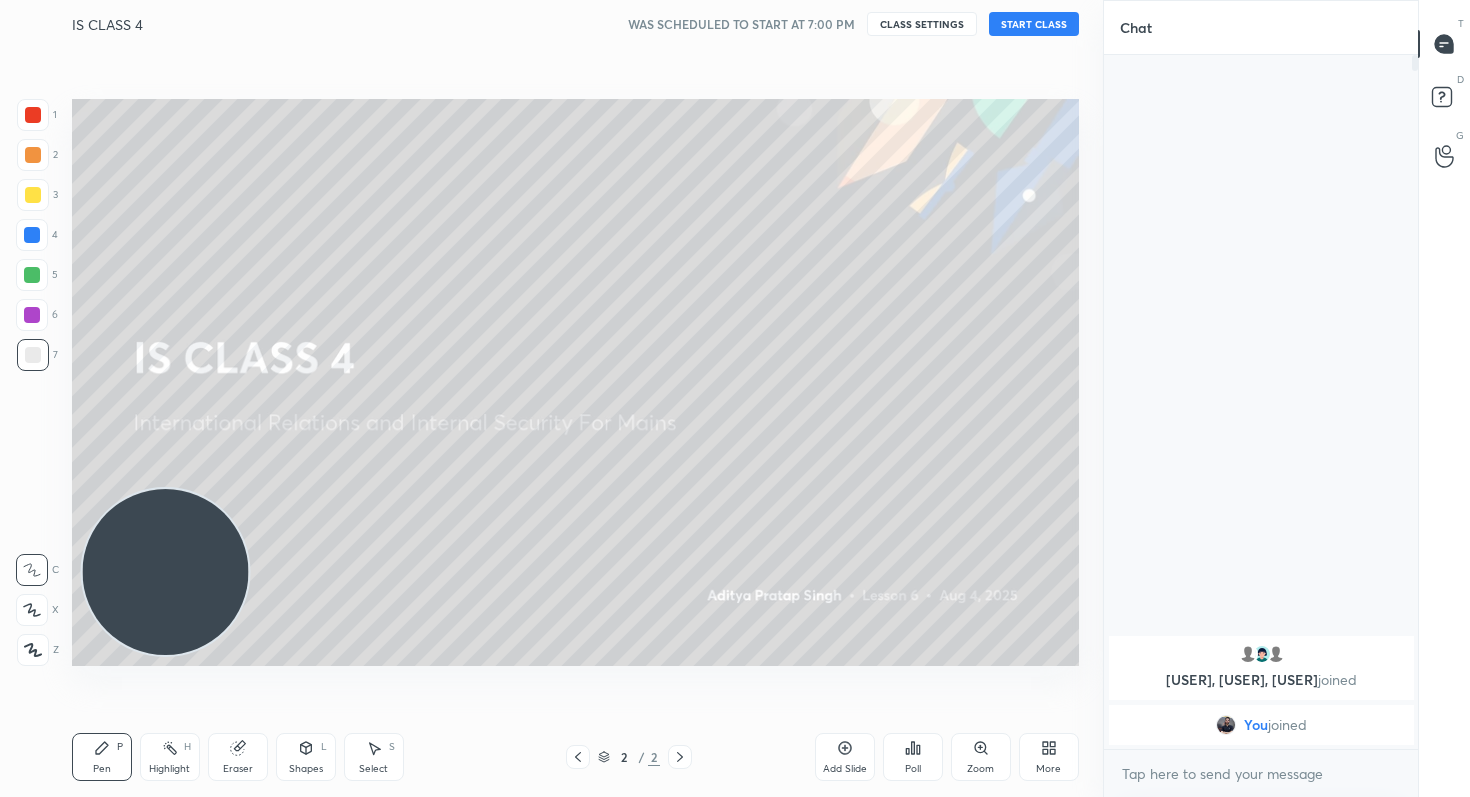 click on "START CLASS" at bounding box center [1034, 24] 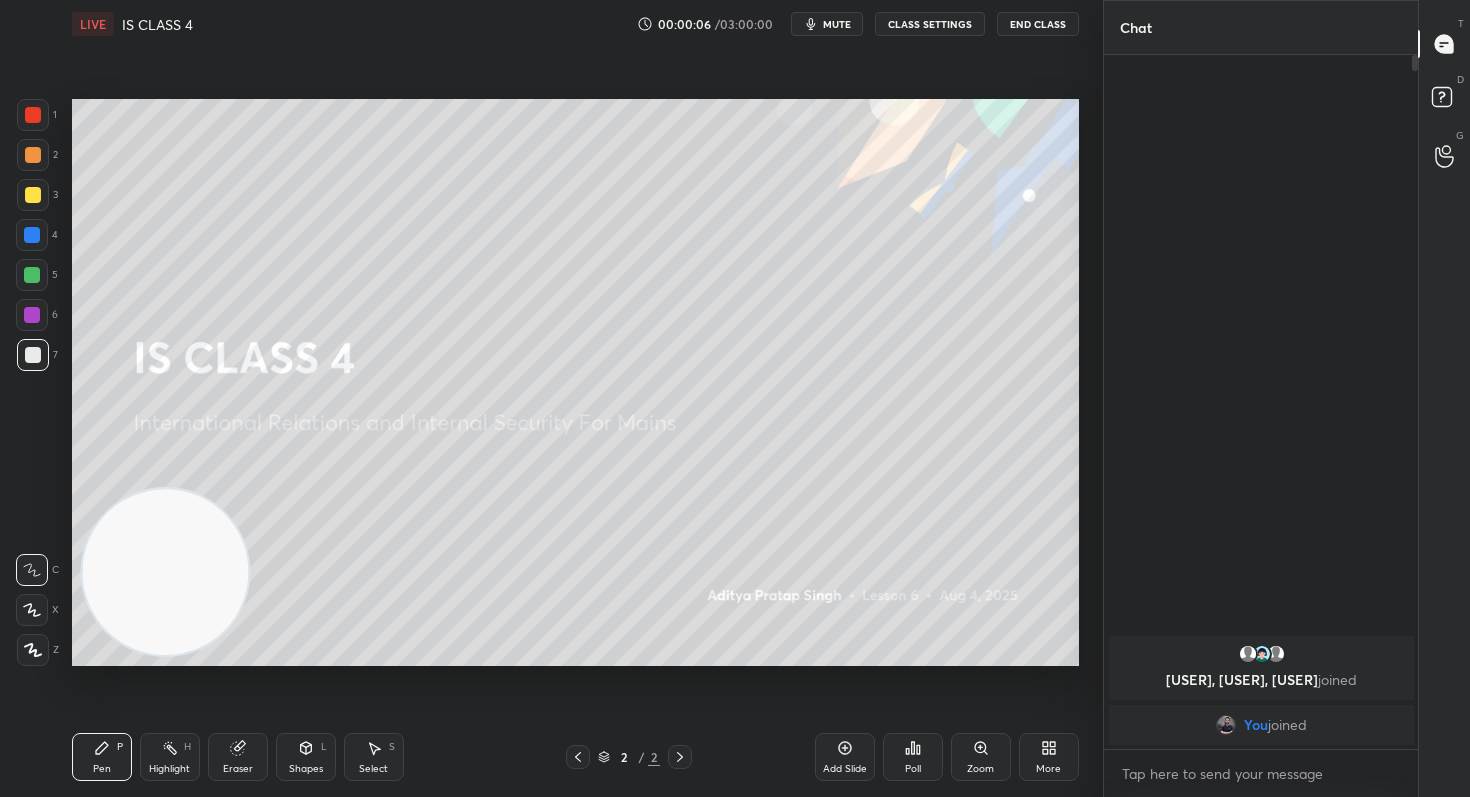 click on "More" at bounding box center [1049, 757] 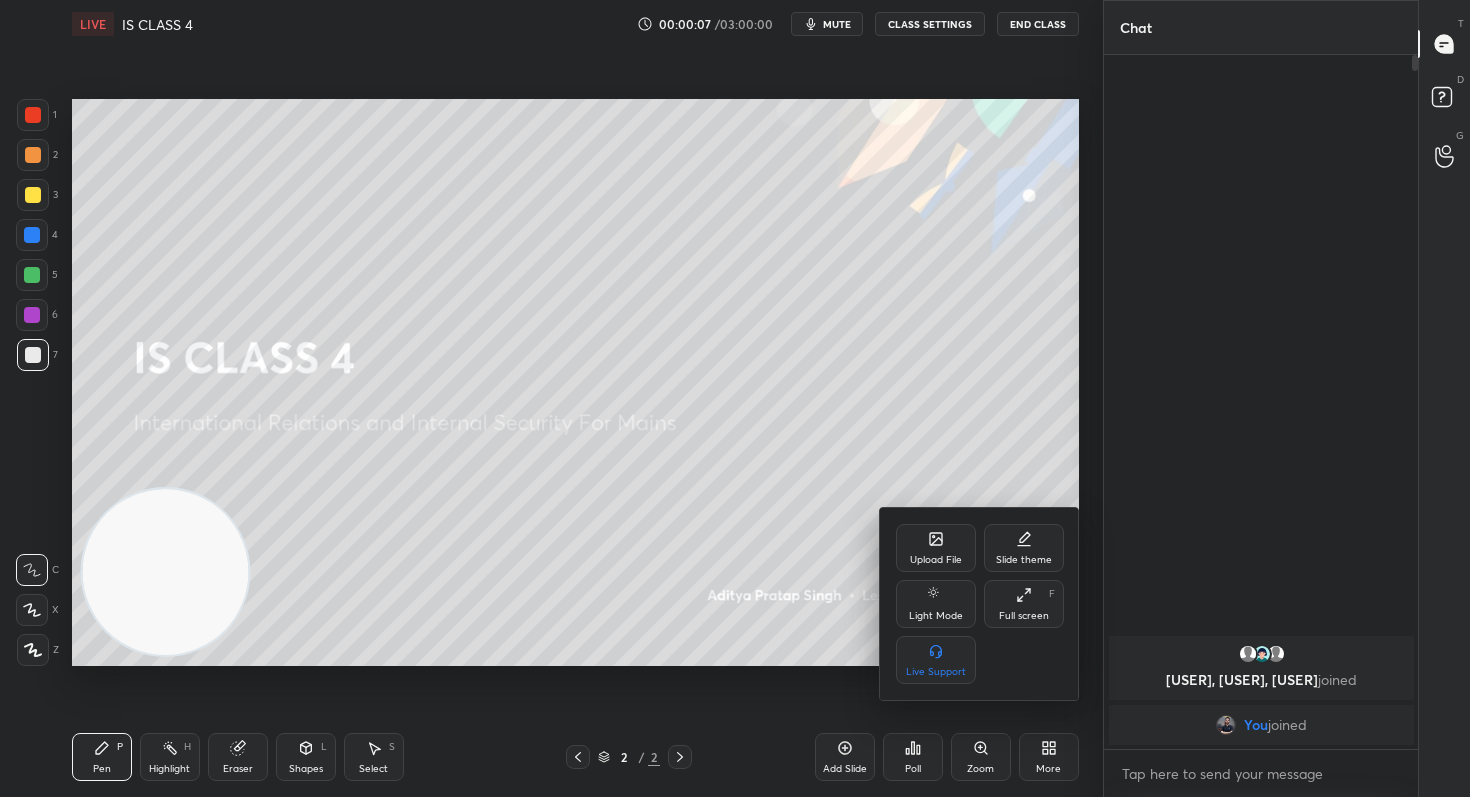 click 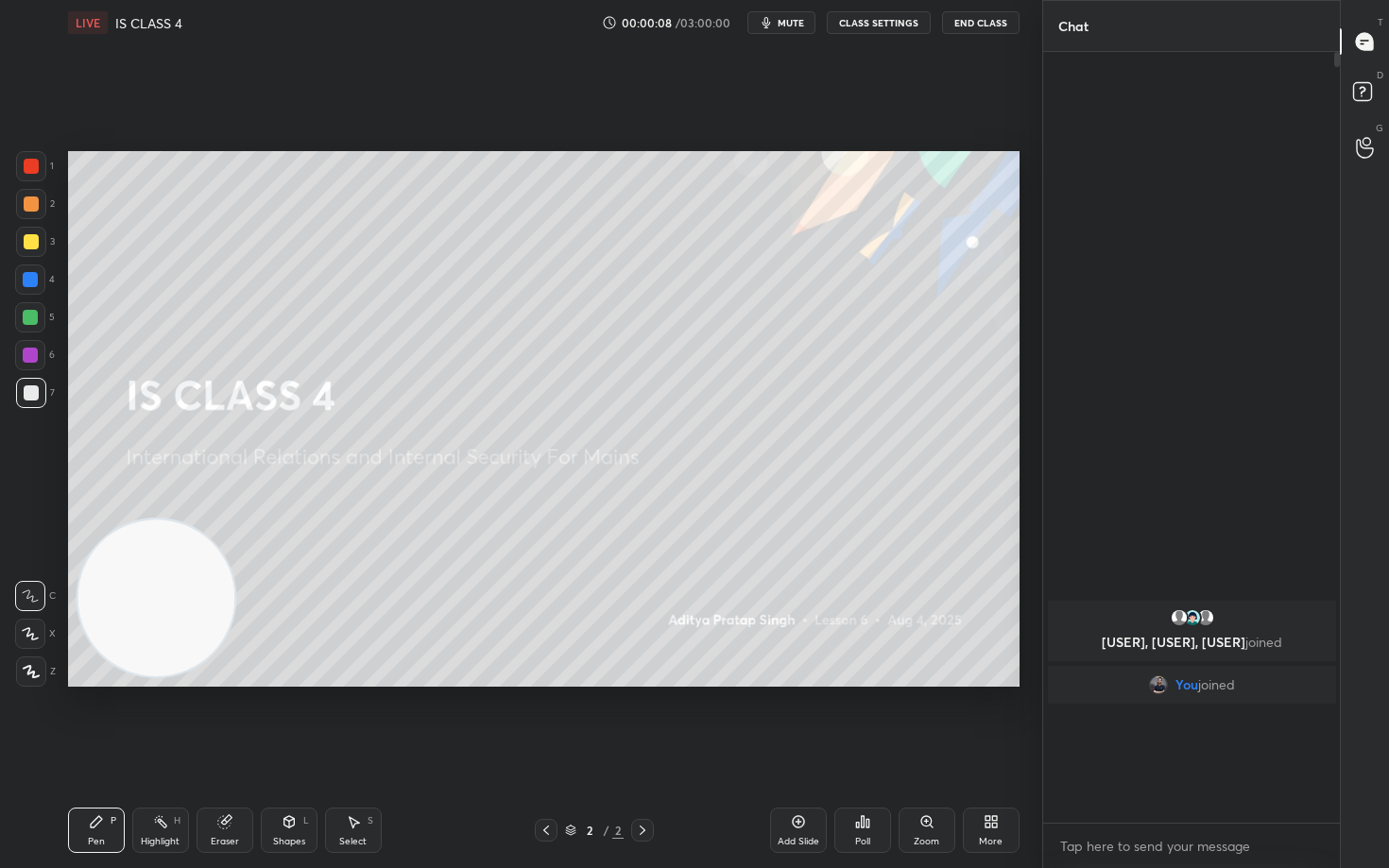 scroll, scrollTop: 93703, scrollLeft: 93523, axis: both 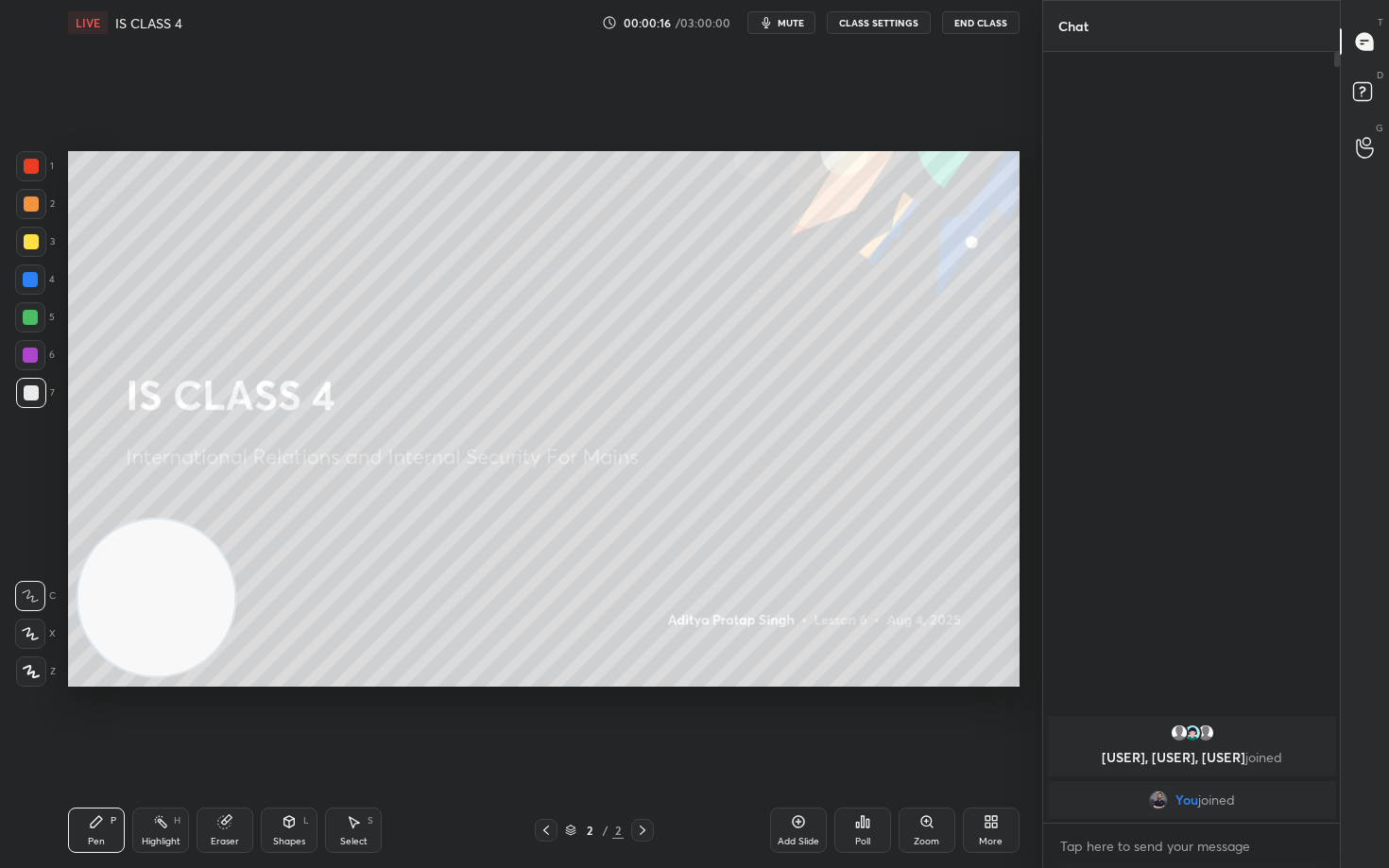 click 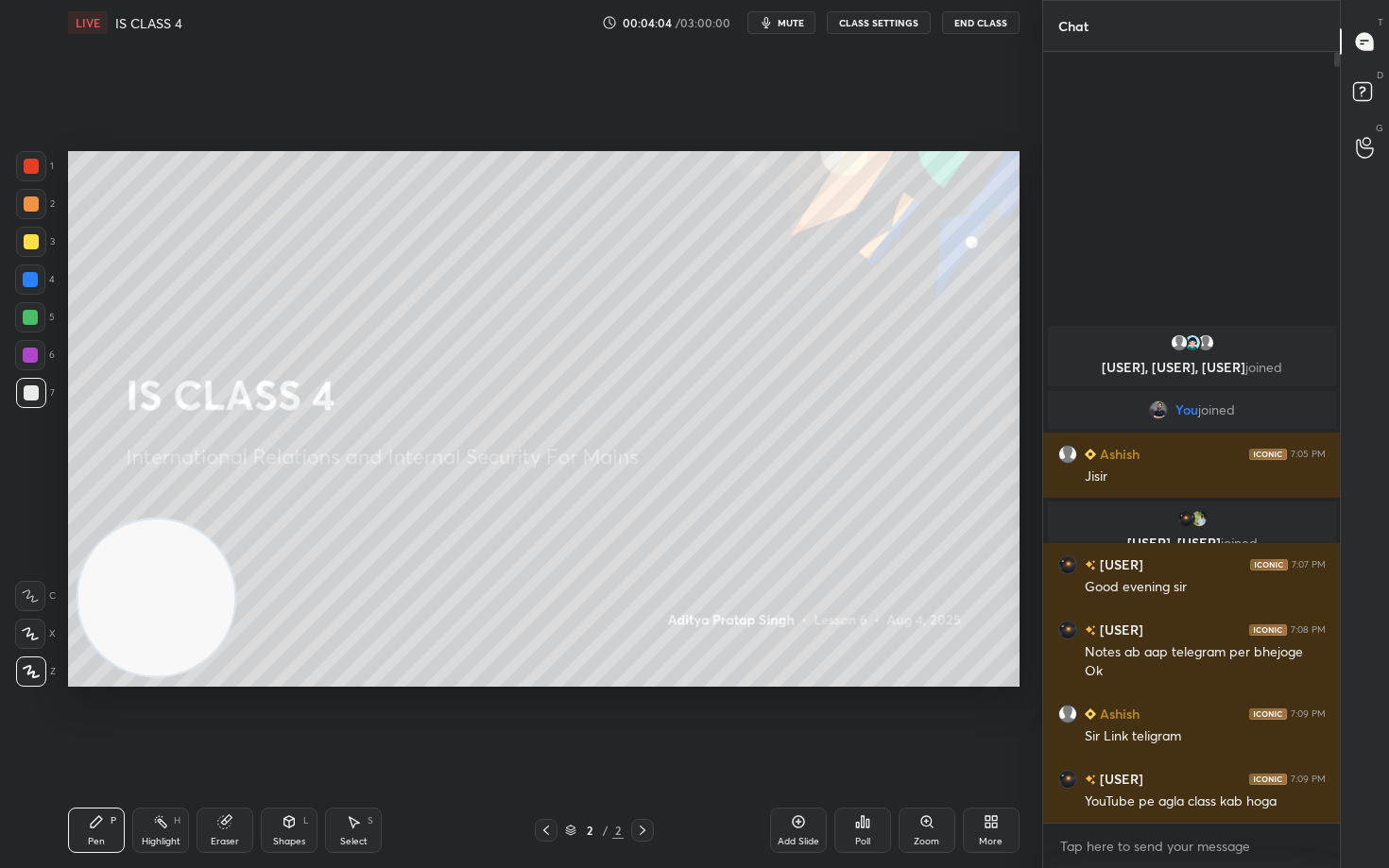 click 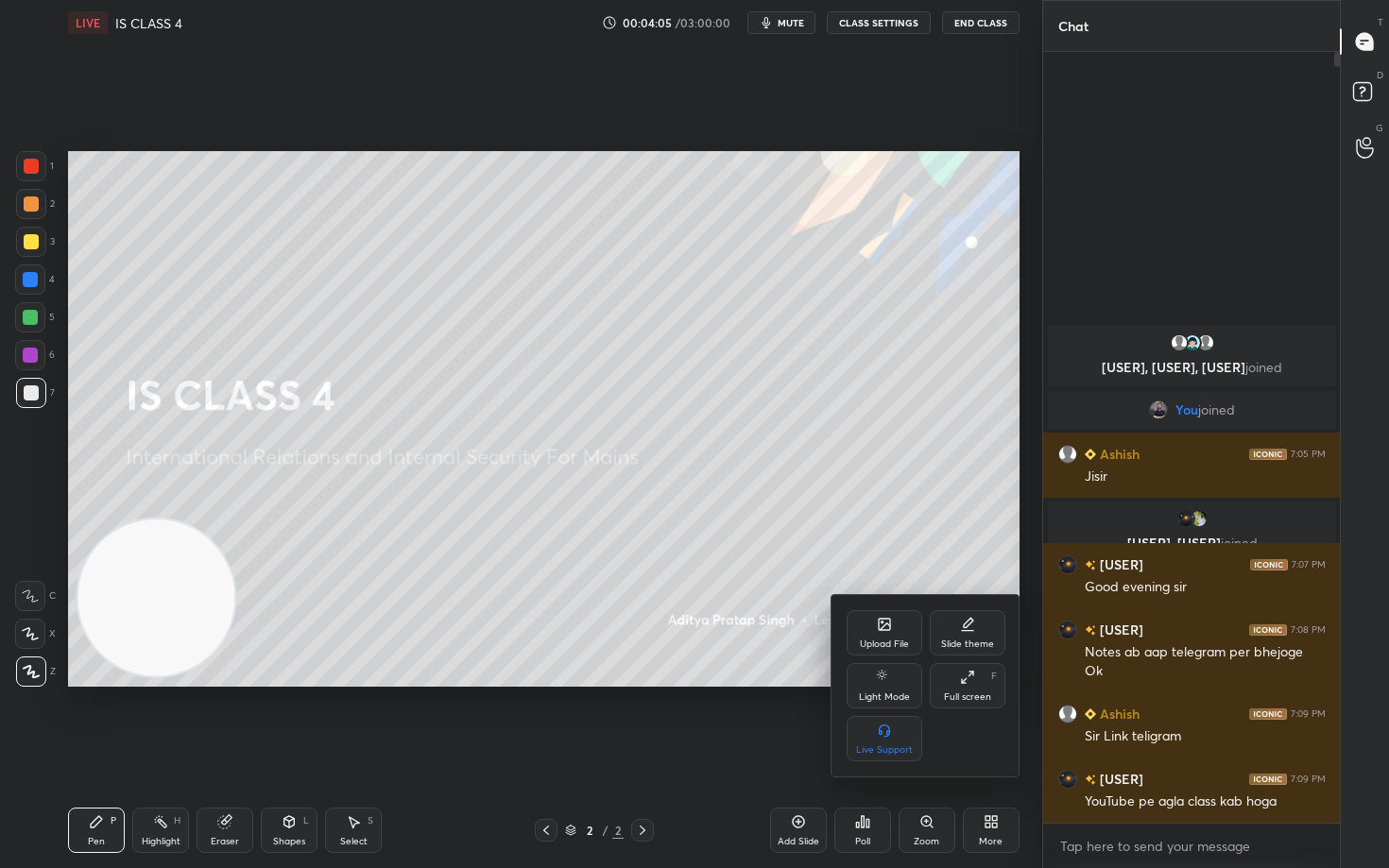 click on "Full screen F" at bounding box center [968, 686] 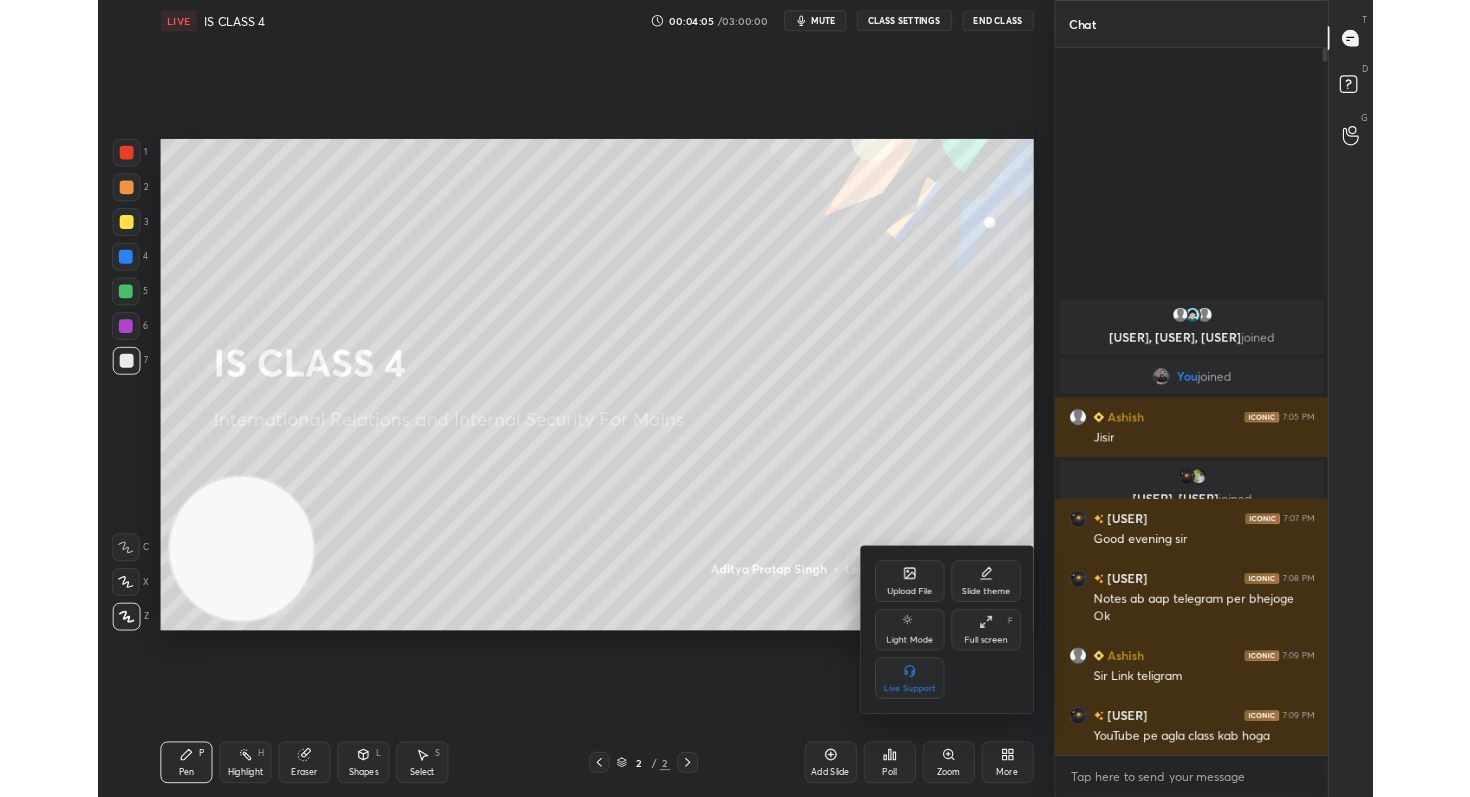scroll, scrollTop: 669, scrollLeft: 1022, axis: both 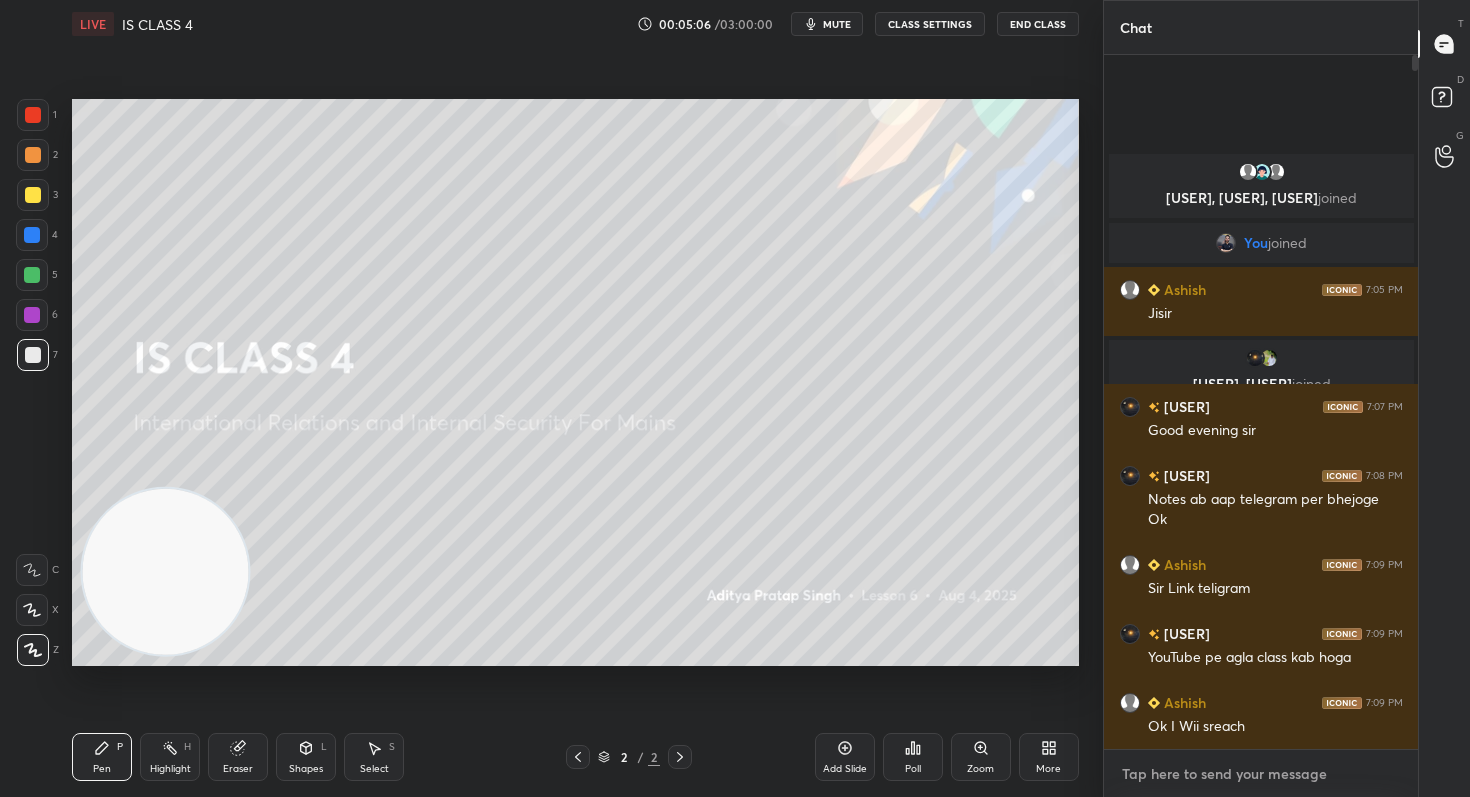 type on "x" 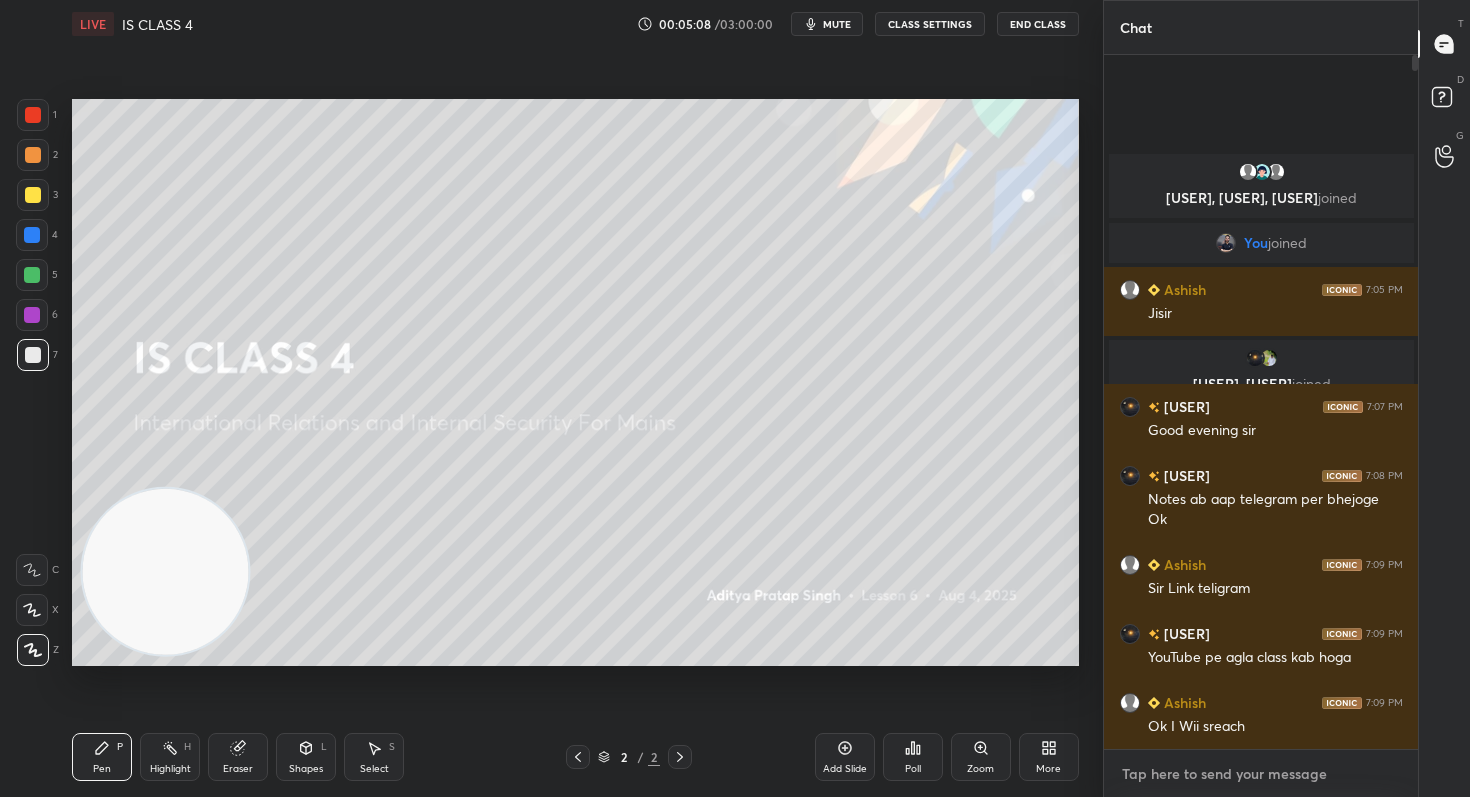 paste on "https://t.me/[USERNAME]" 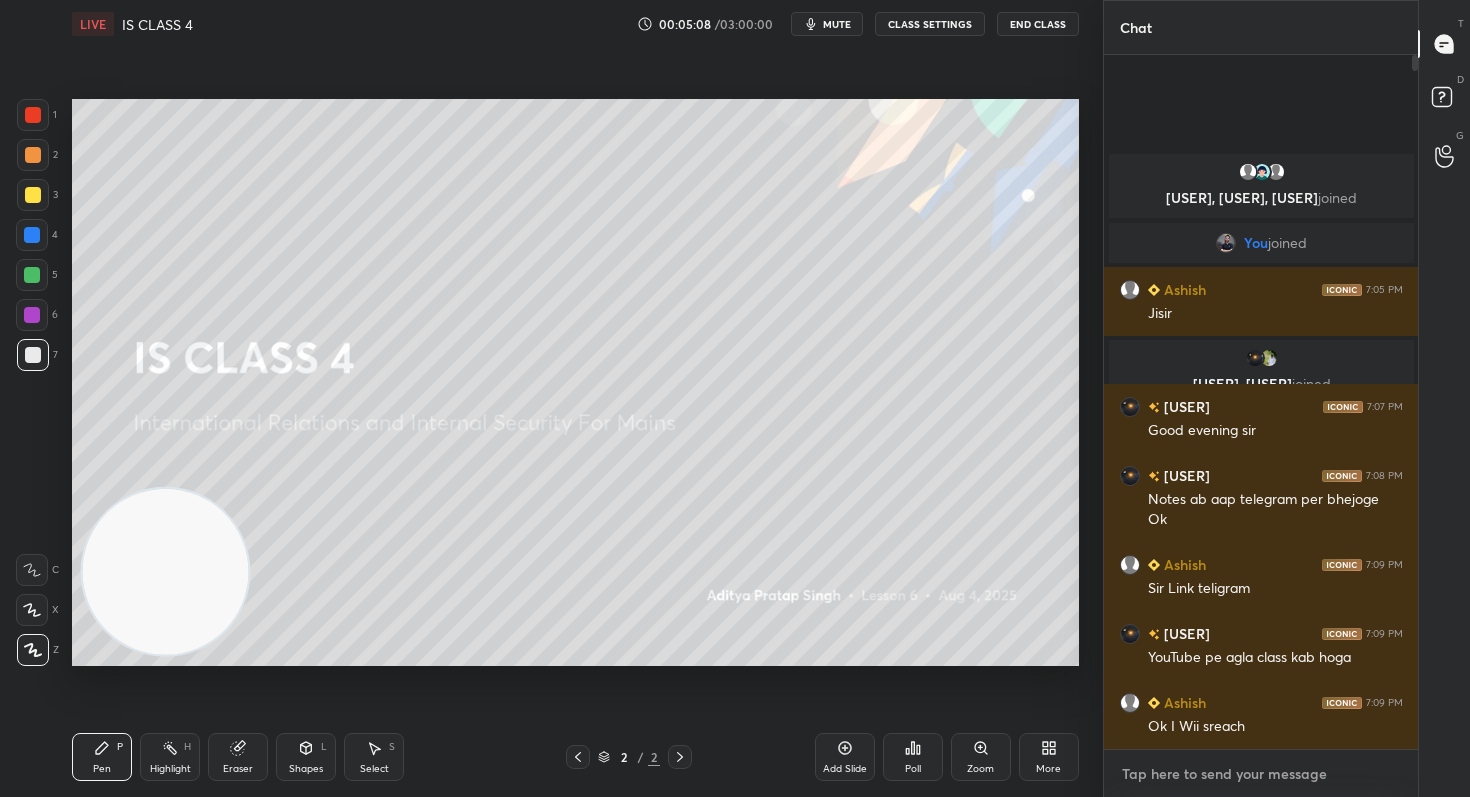type on "https://t.me/[USERNAME]" 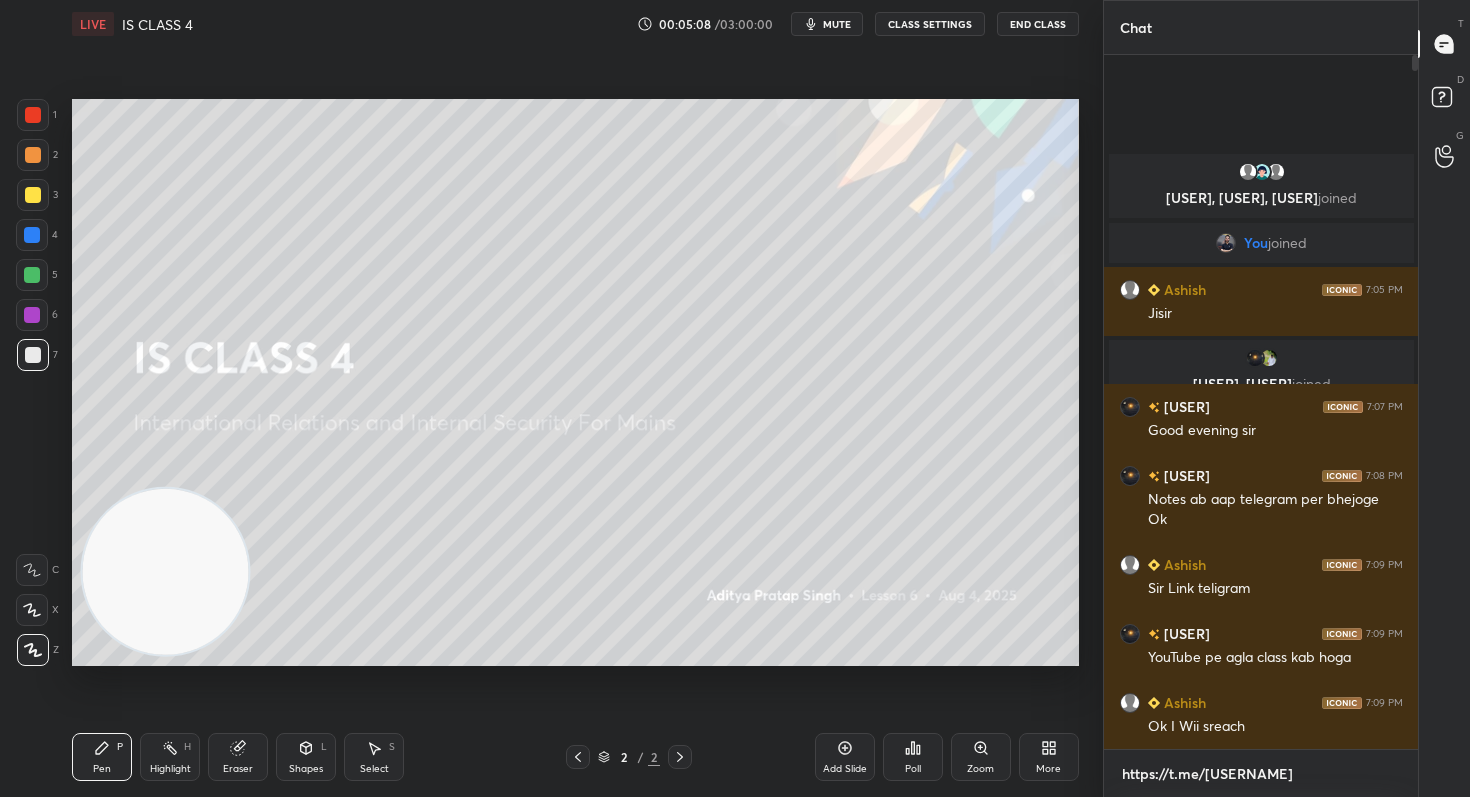 scroll, scrollTop: 682, scrollLeft: 308, axis: both 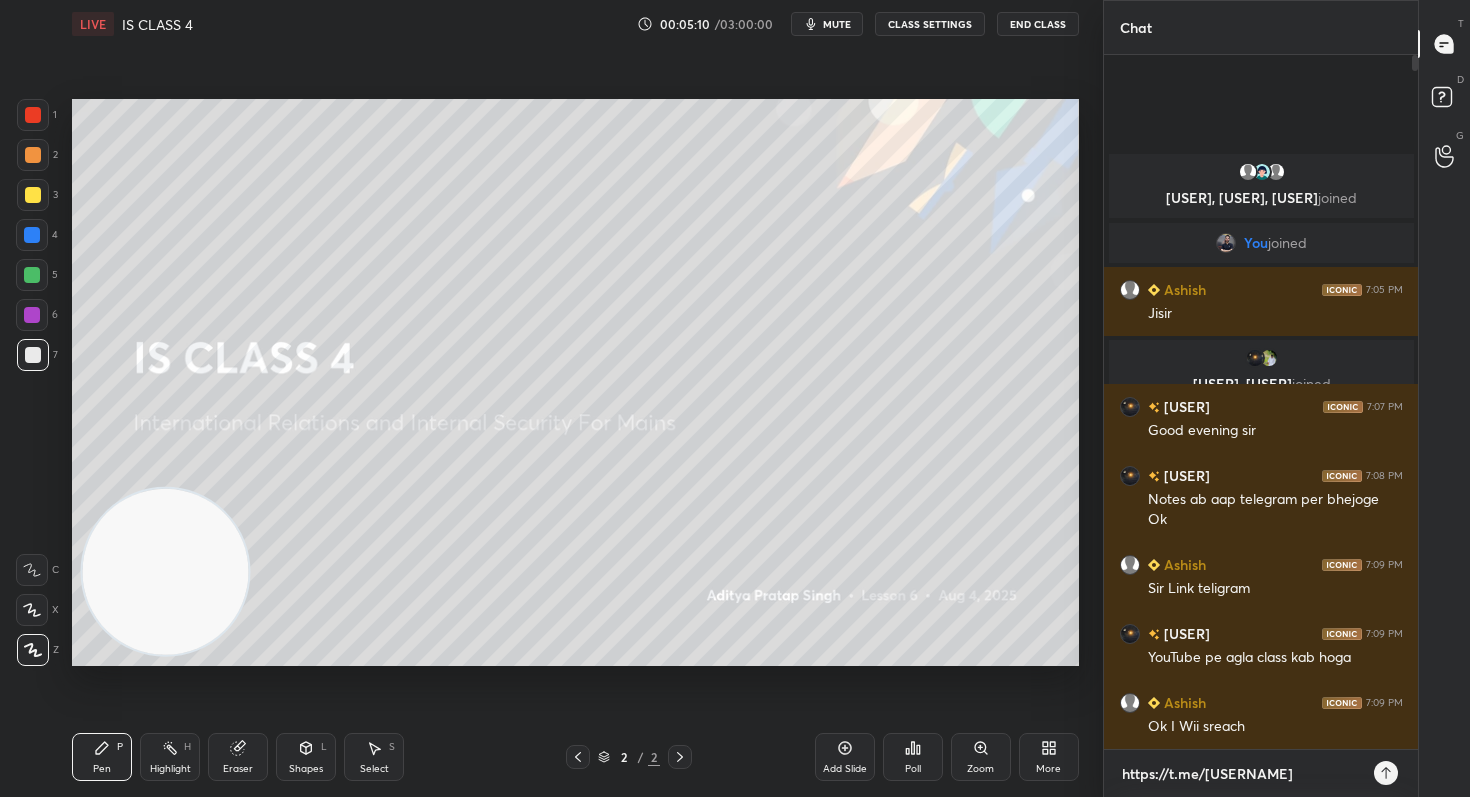 type on "https://t.me/[USERNAME]" 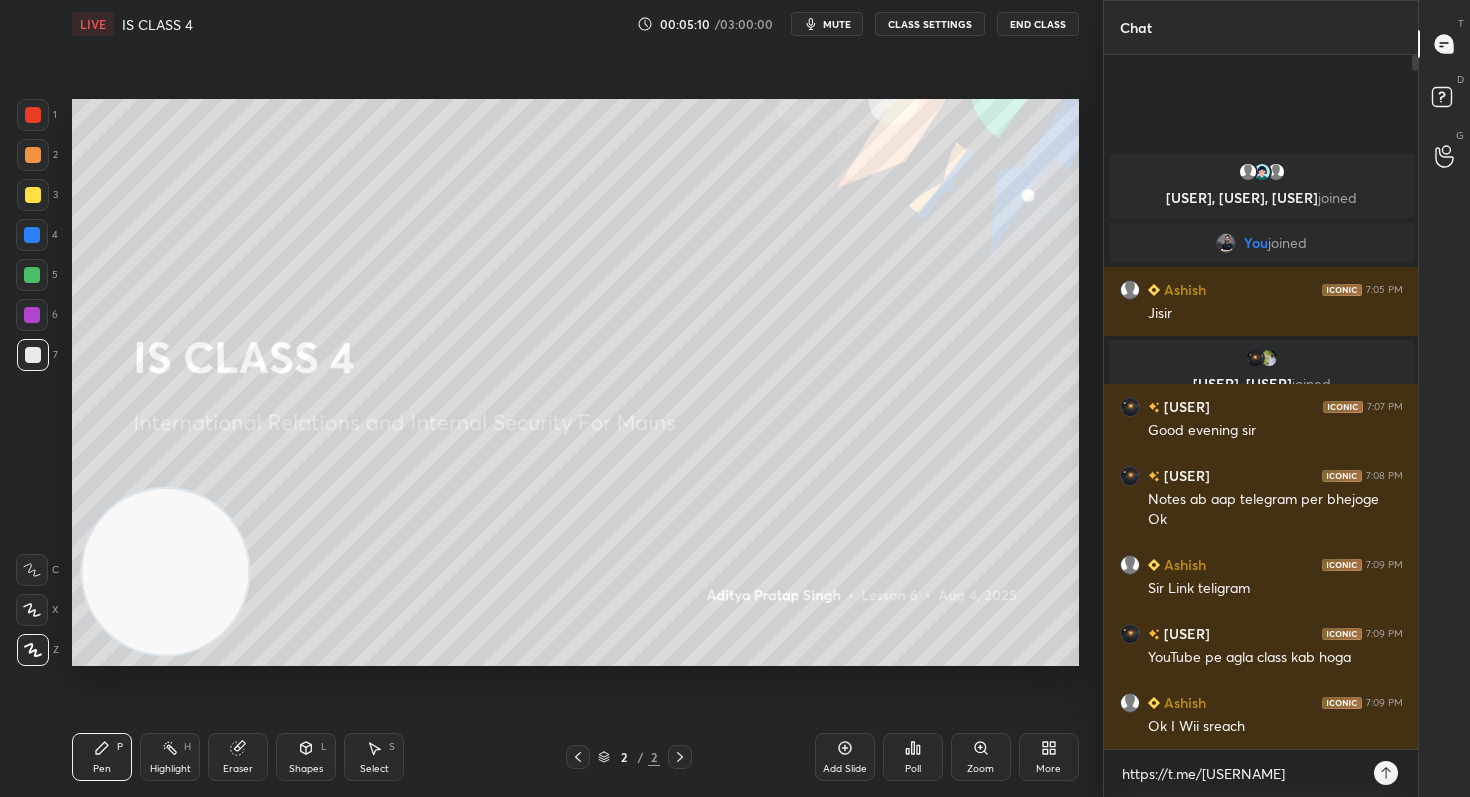 type on "x" 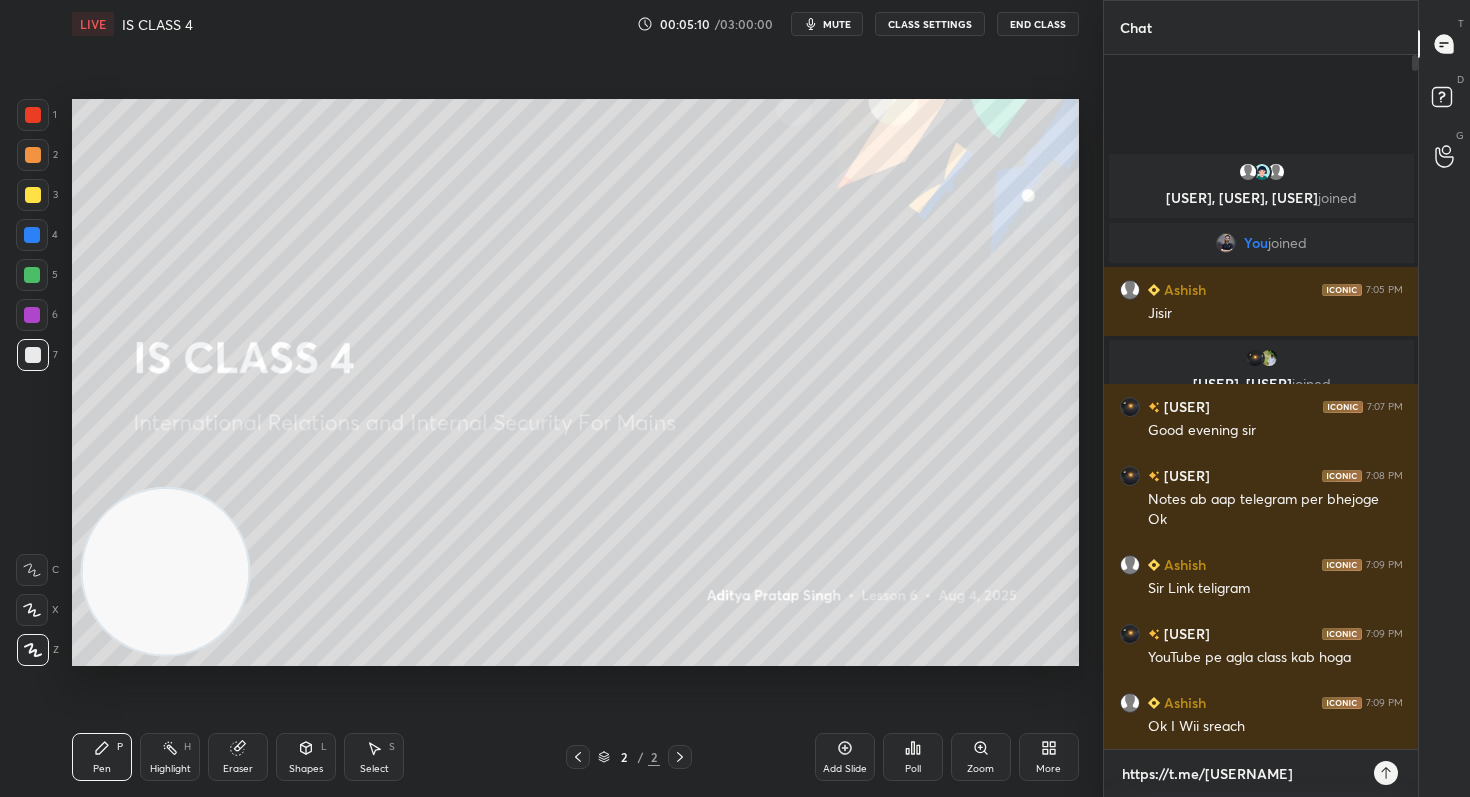 type 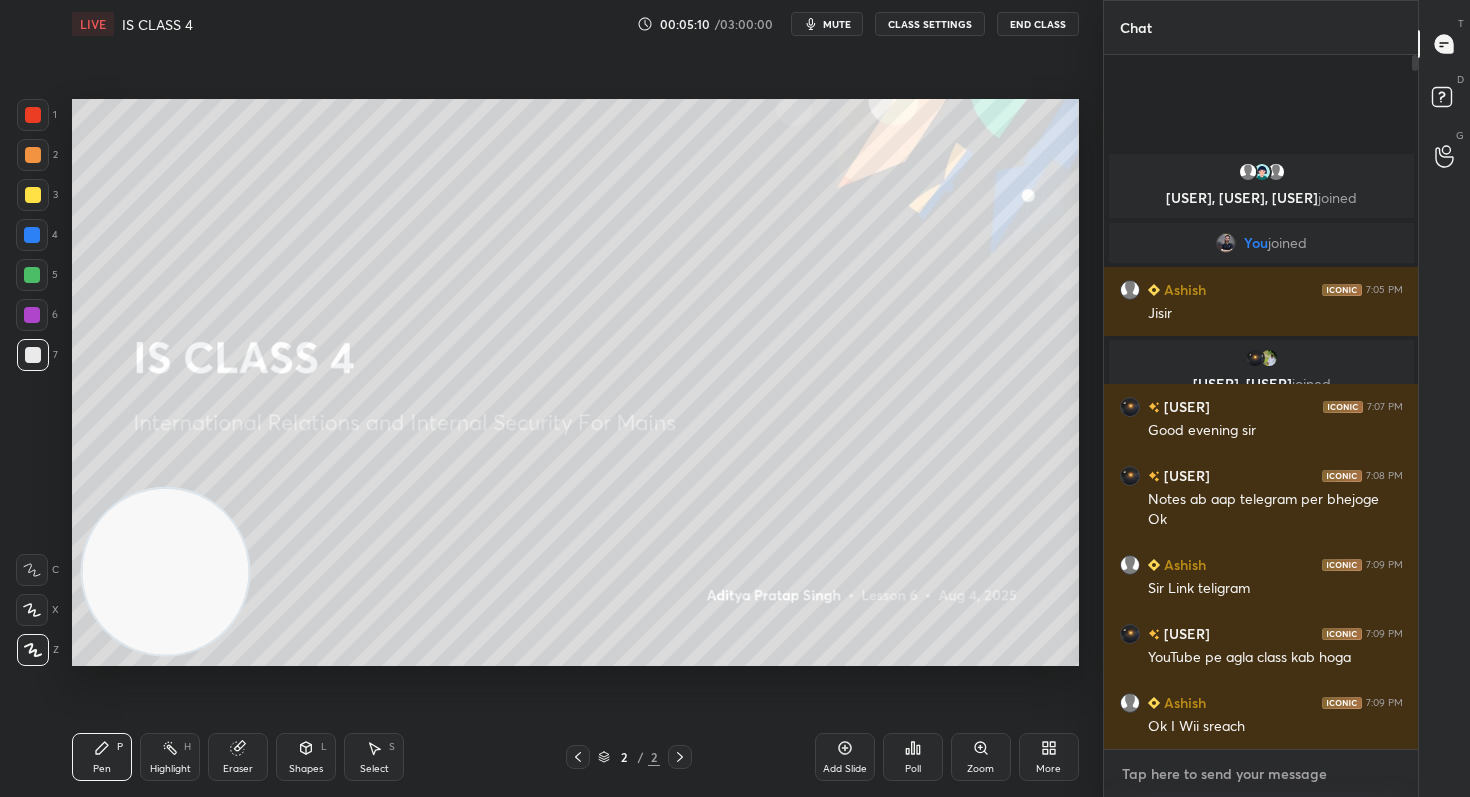 scroll, scrollTop: 0, scrollLeft: 0, axis: both 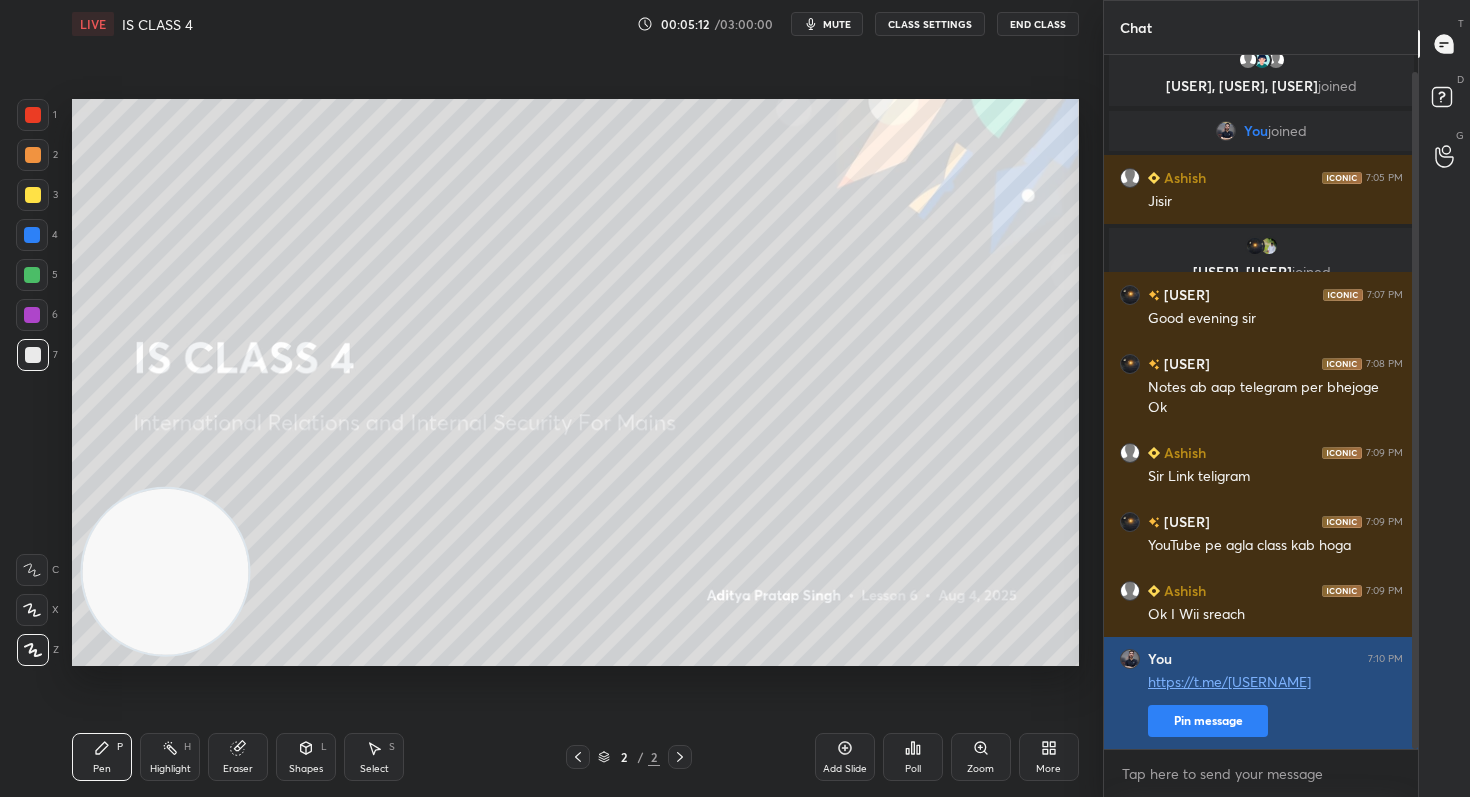 click on "Pin message" at bounding box center (1208, 721) 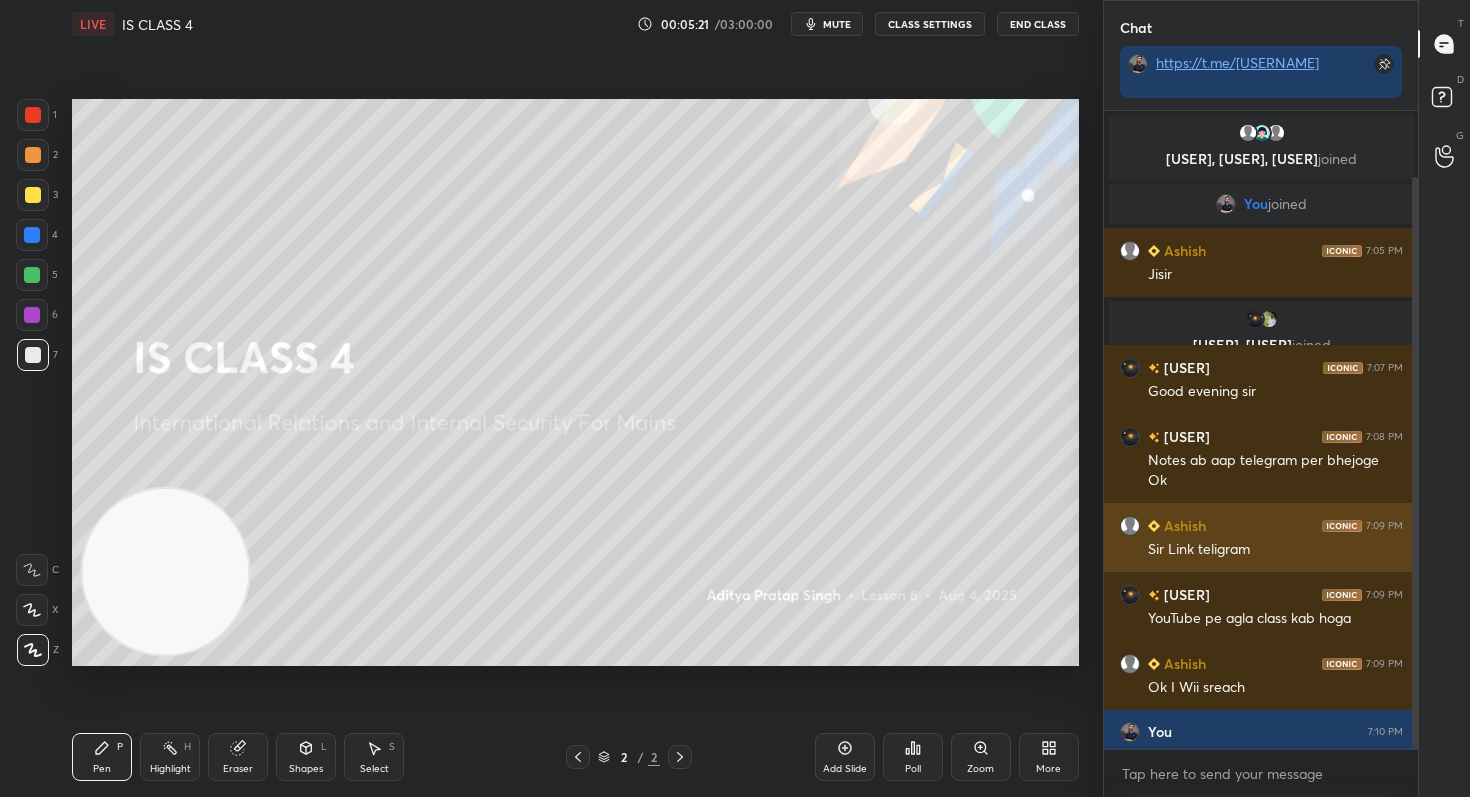 scroll, scrollTop: 73, scrollLeft: 0, axis: vertical 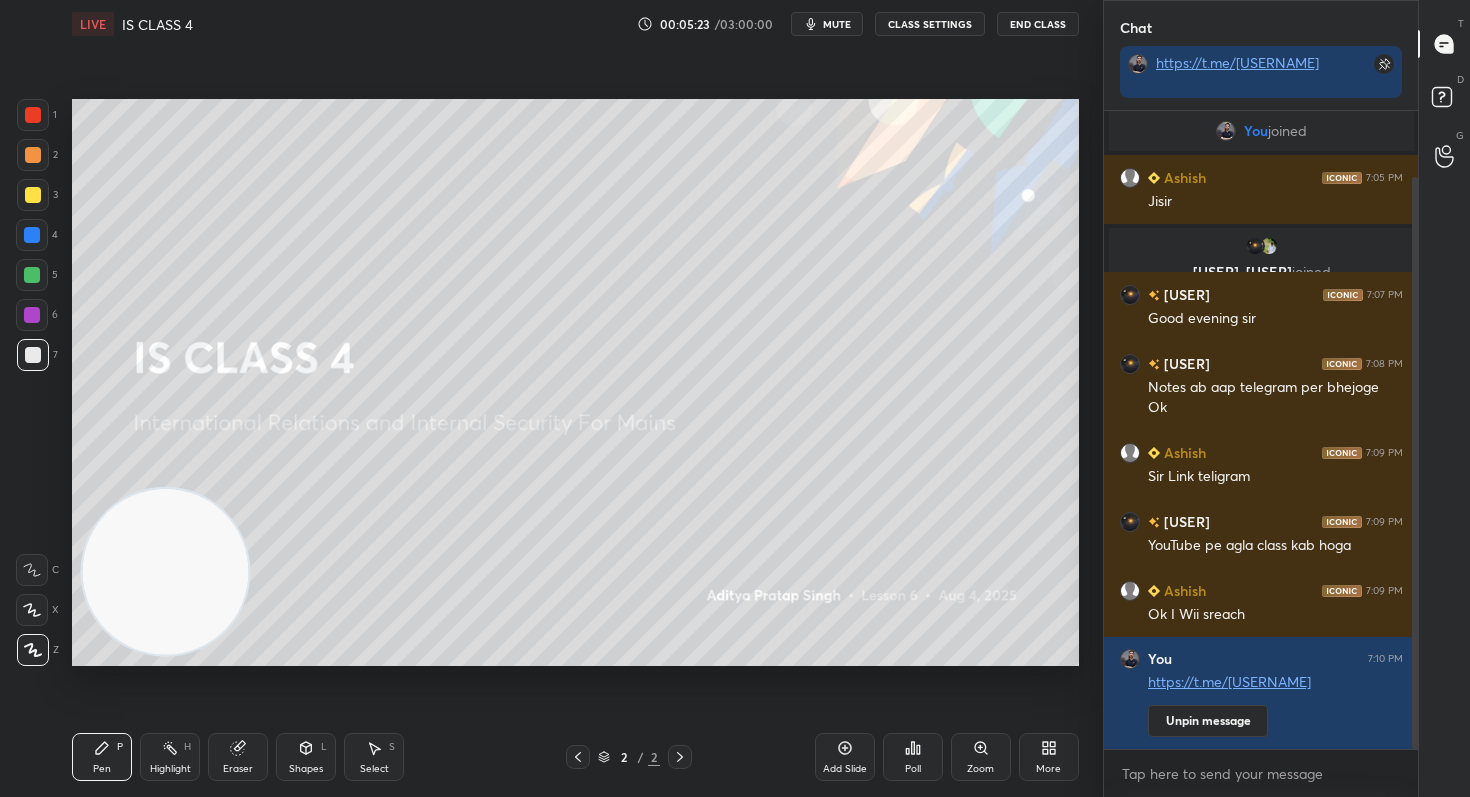 click on "More" at bounding box center [1048, 769] 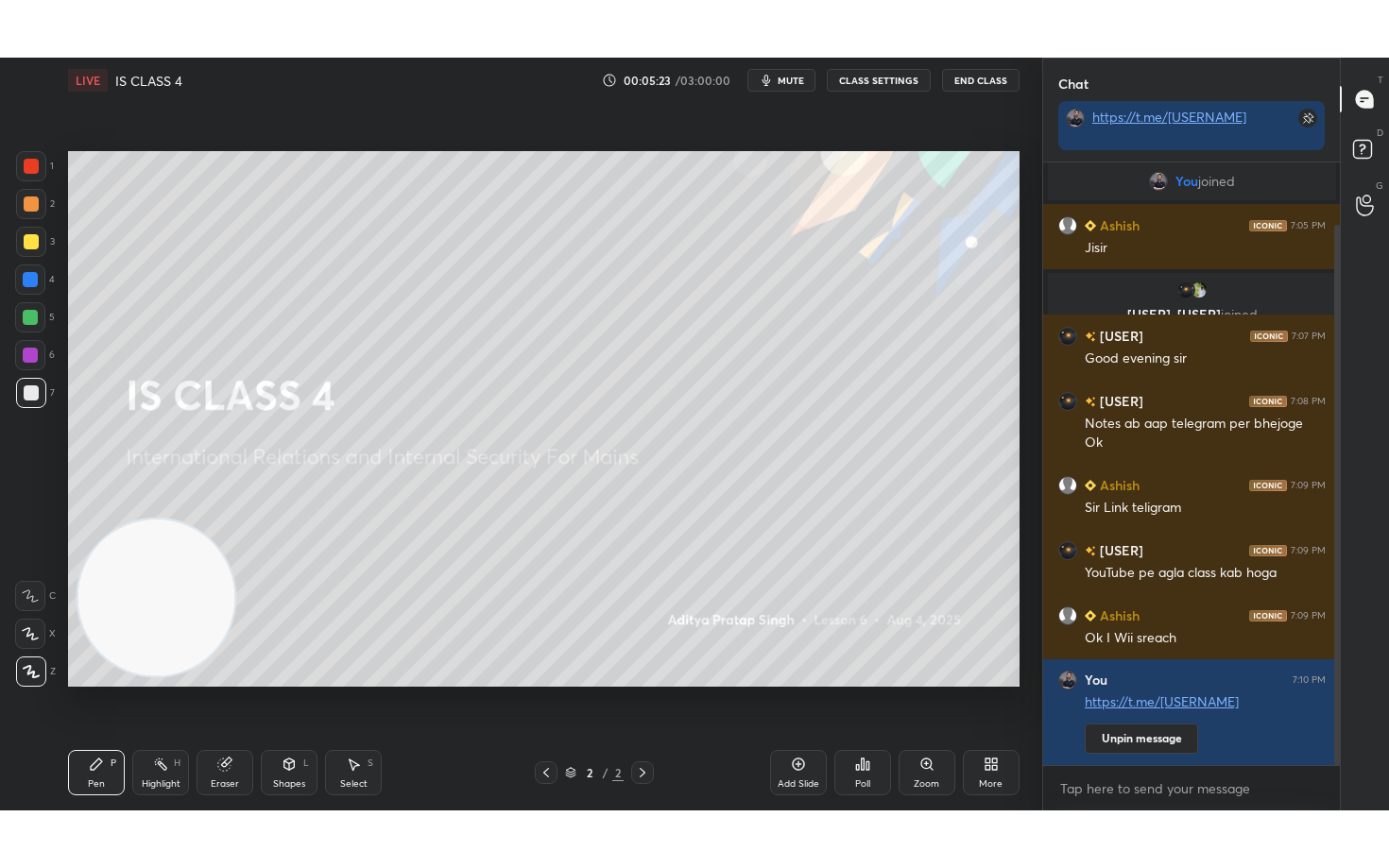 scroll, scrollTop: 138, scrollLeft: 0, axis: vertical 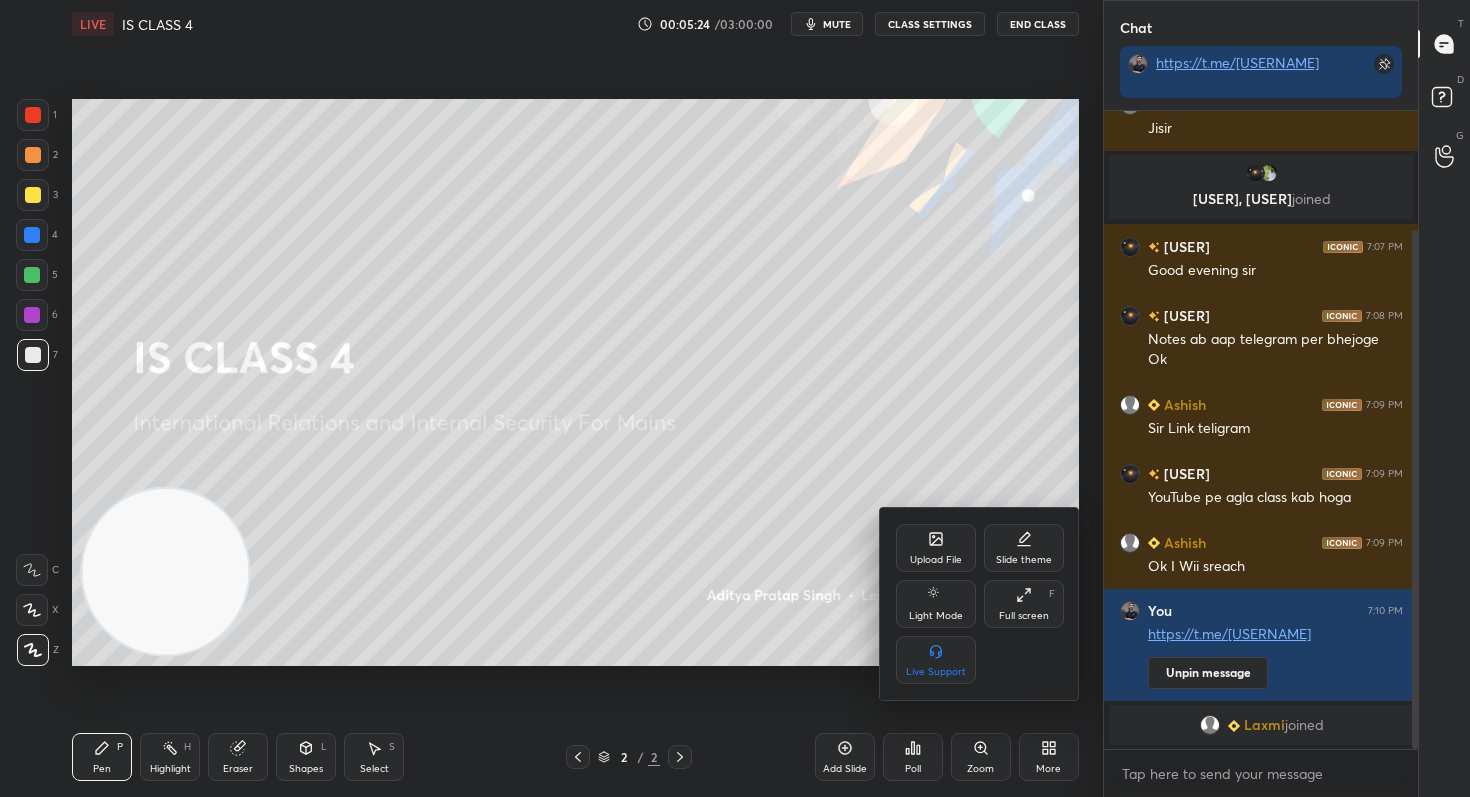 click 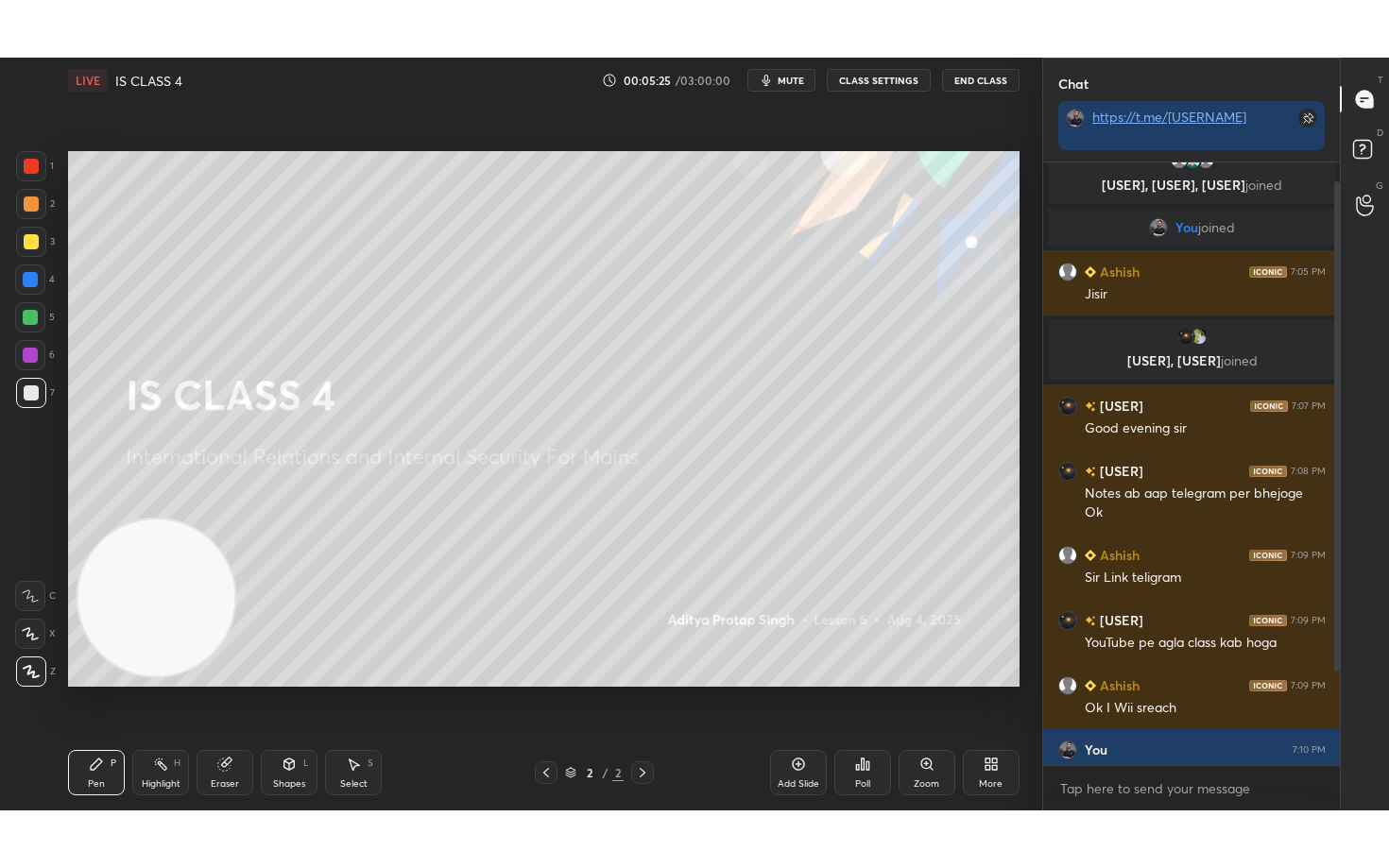 scroll, scrollTop: 93703, scrollLeft: 93523, axis: both 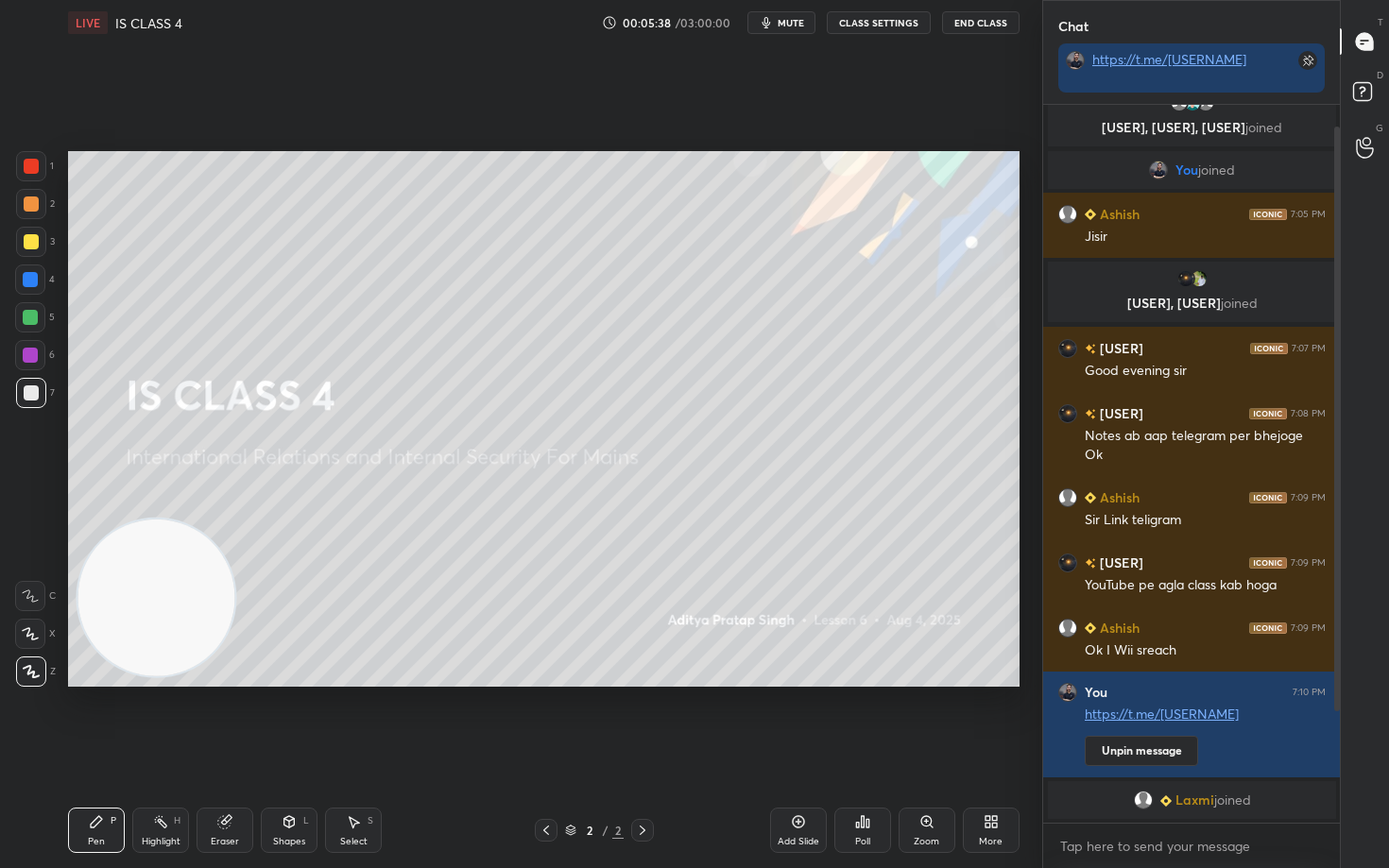click 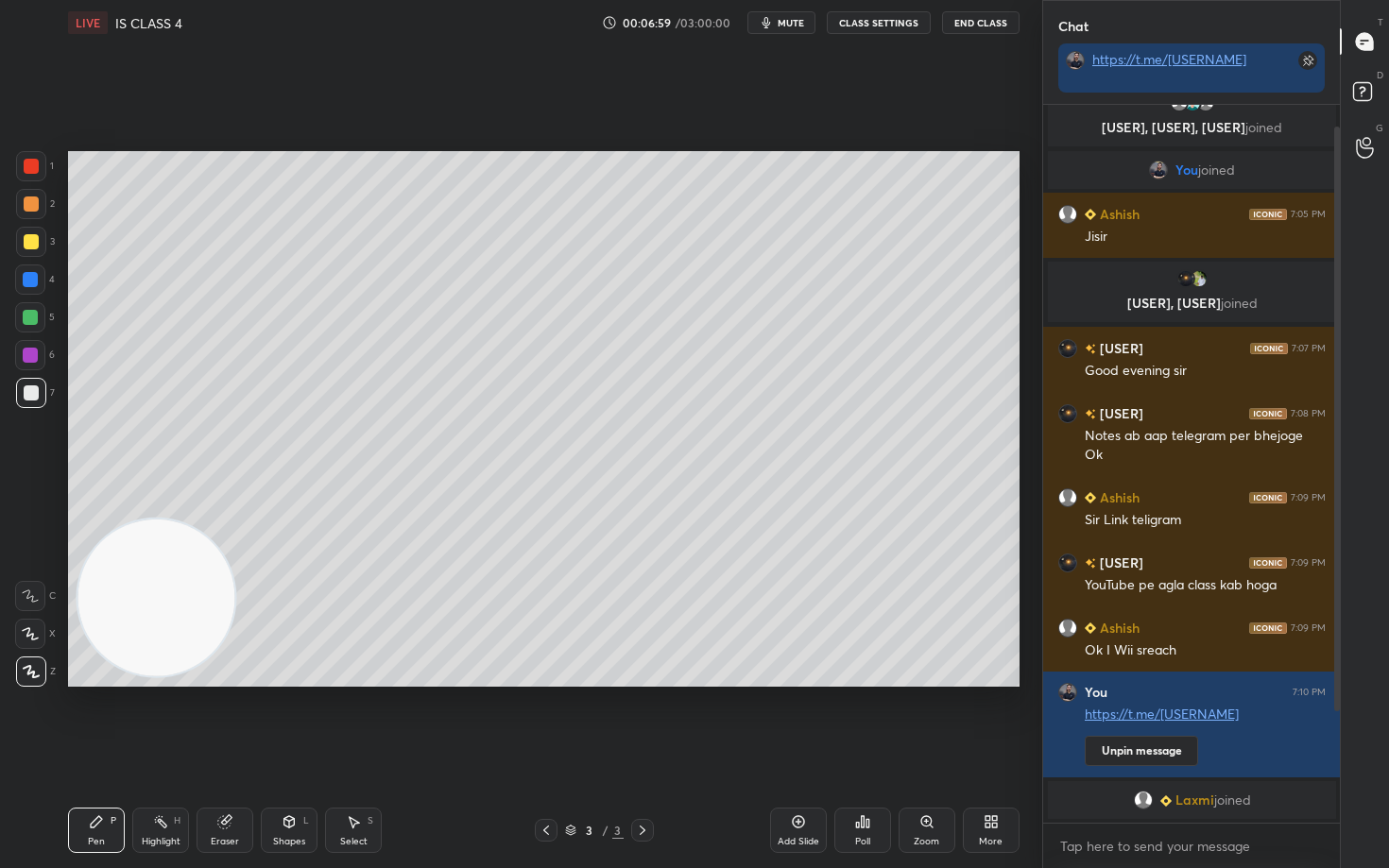 click 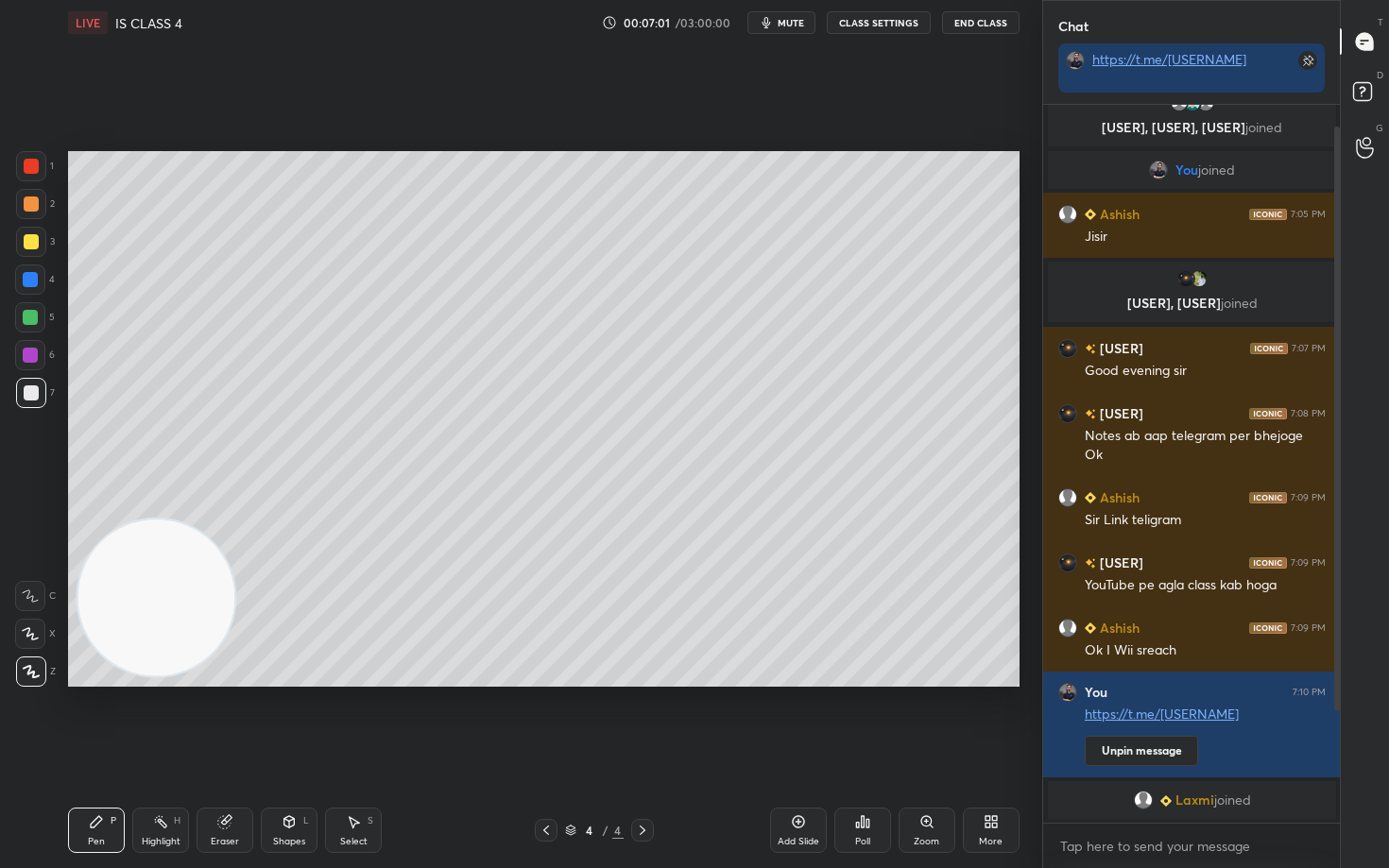 click at bounding box center (31, 242) 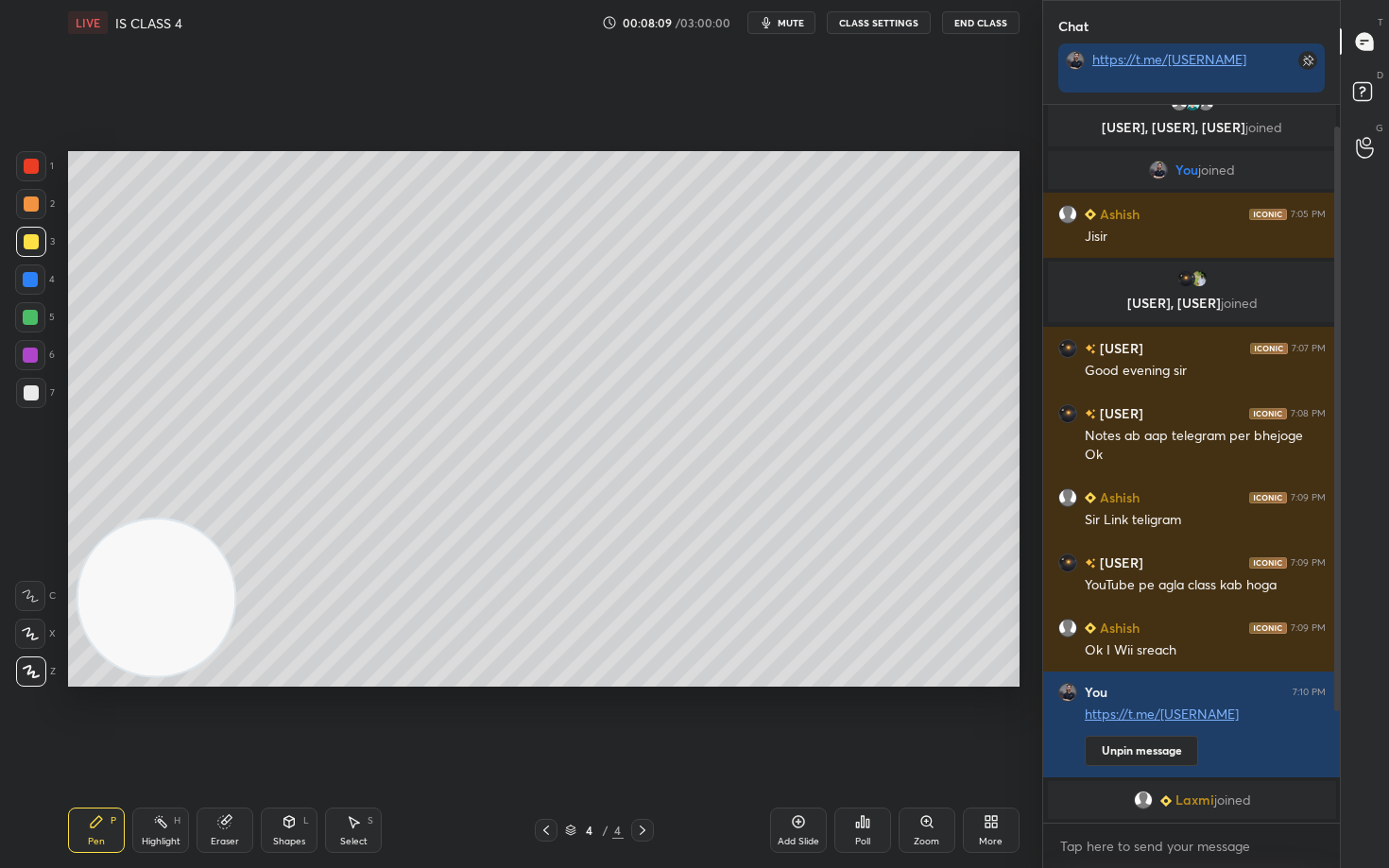 drag, startPoint x: 1027, startPoint y: 281, endPoint x: 1022, endPoint y: 302, distance: 21.587033 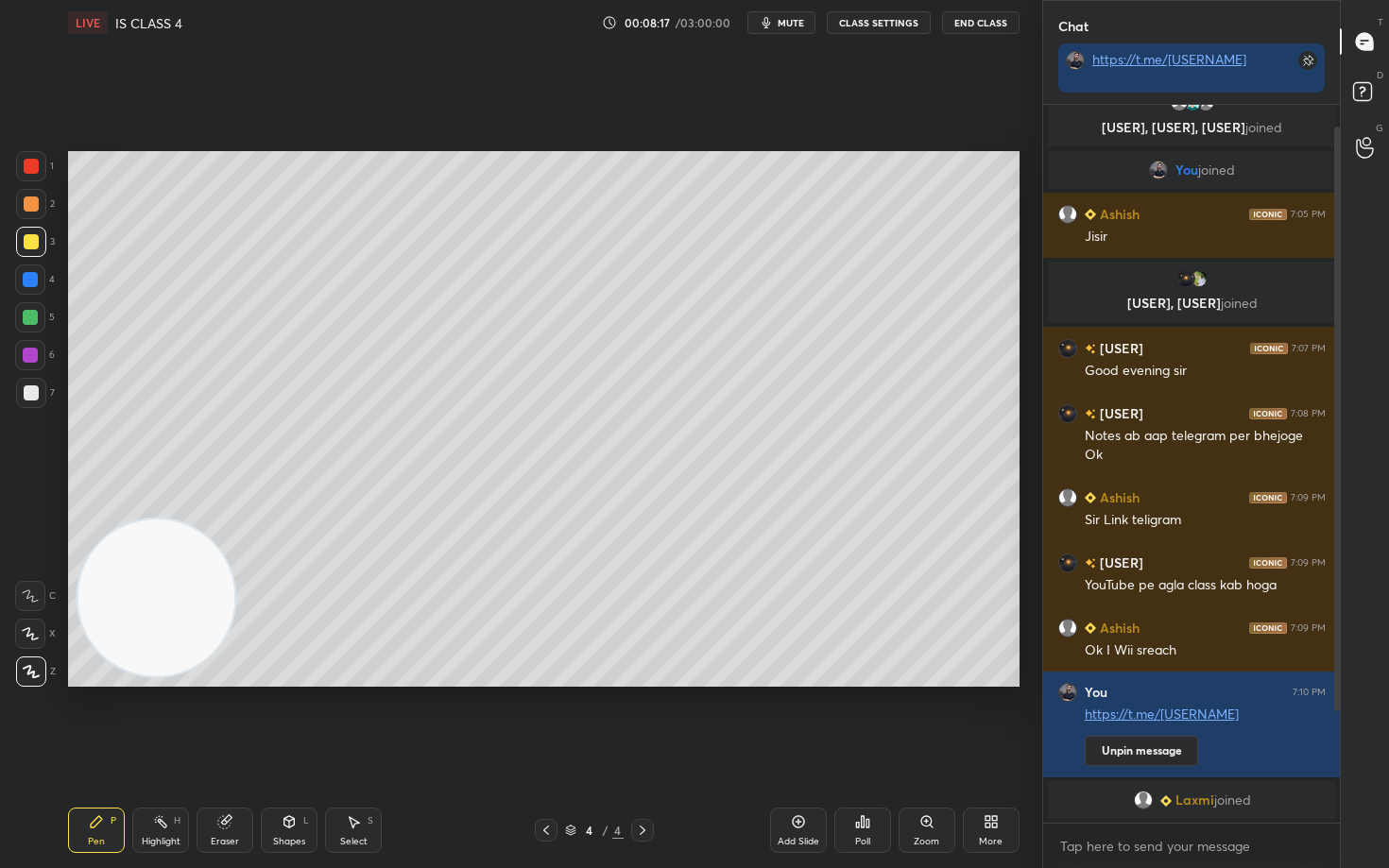 scroll, scrollTop: 88, scrollLeft: 0, axis: vertical 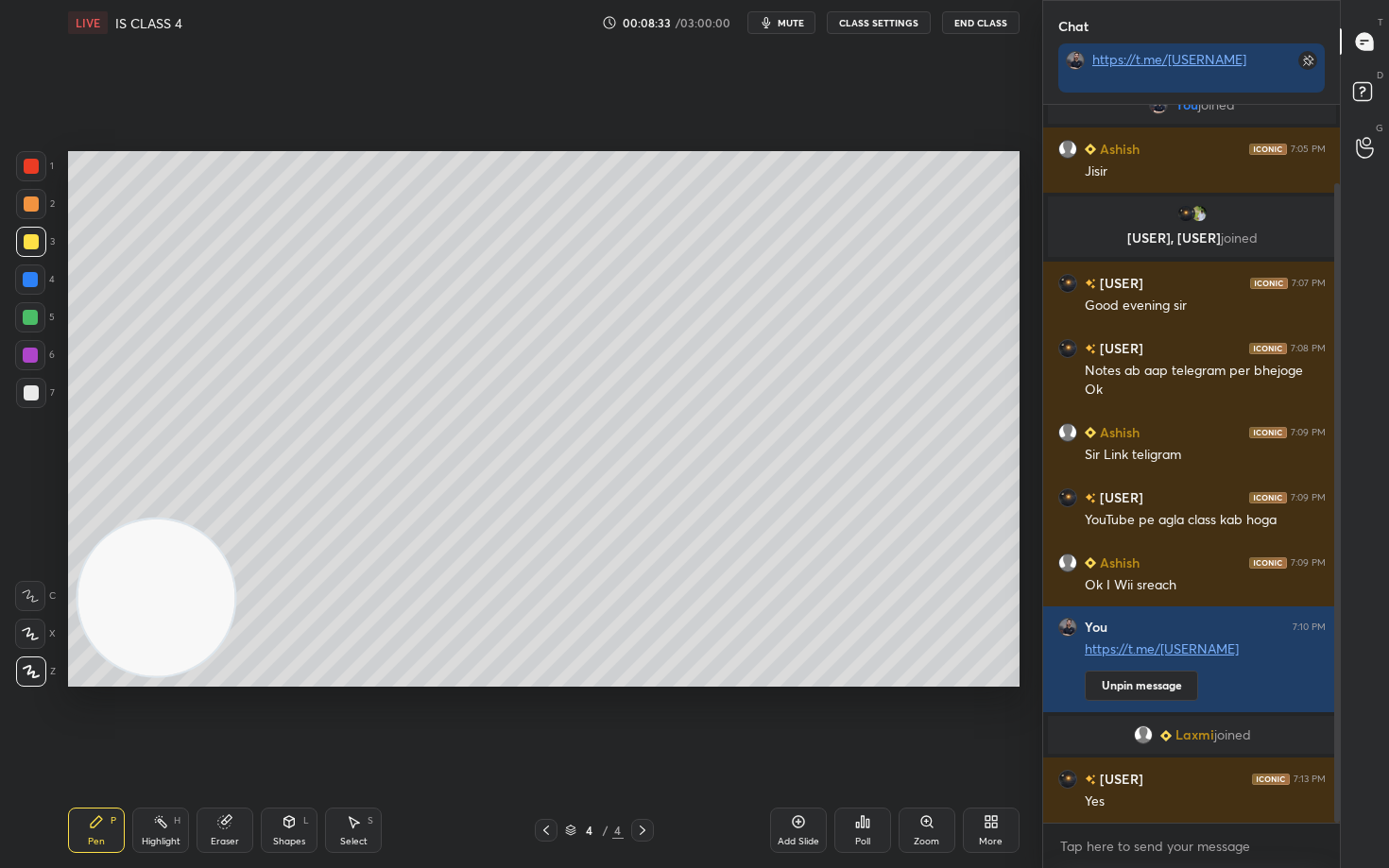 click 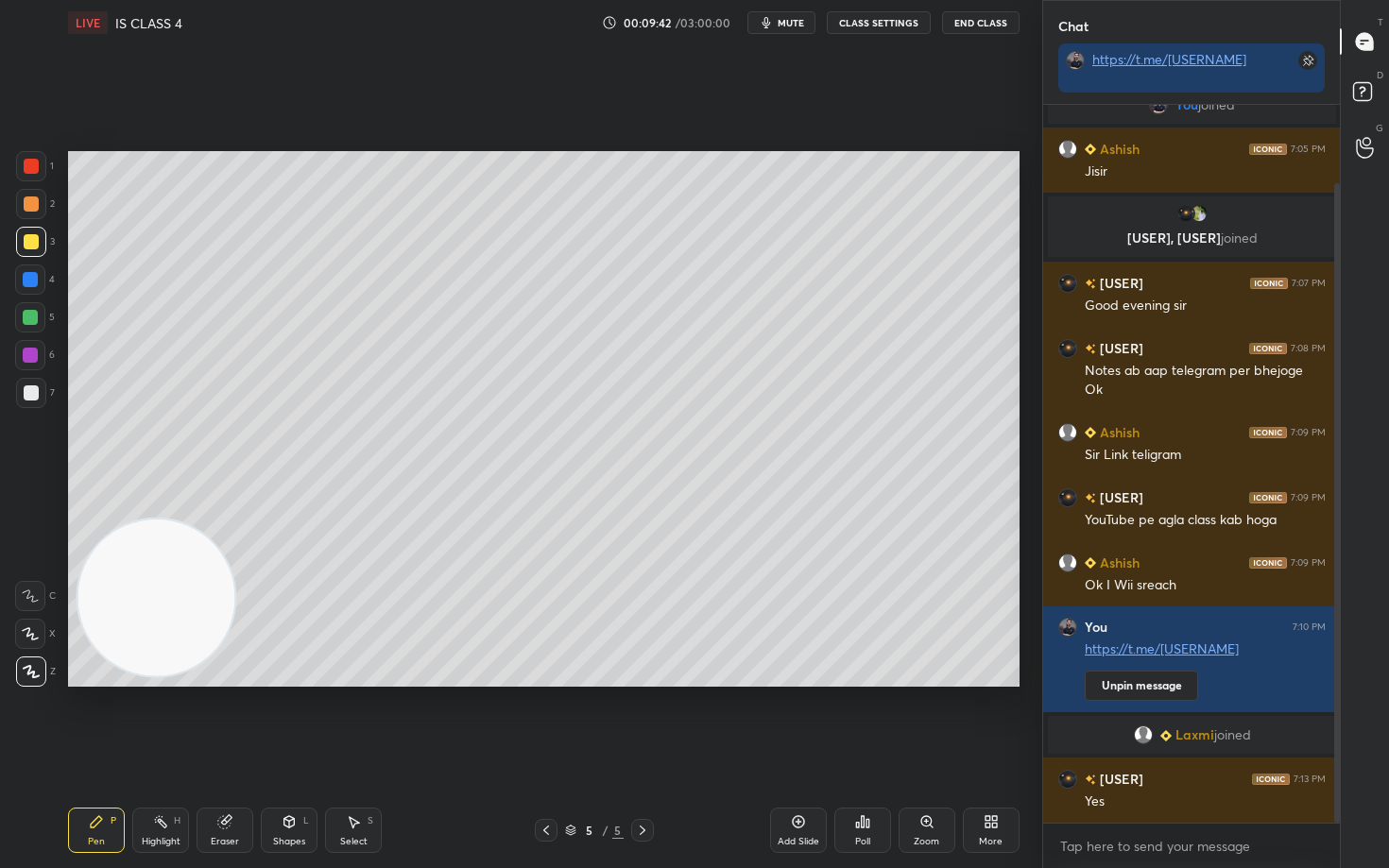 click on "Setting up your live class Poll for   secs No correct answer Start poll" at bounding box center [543, 418] 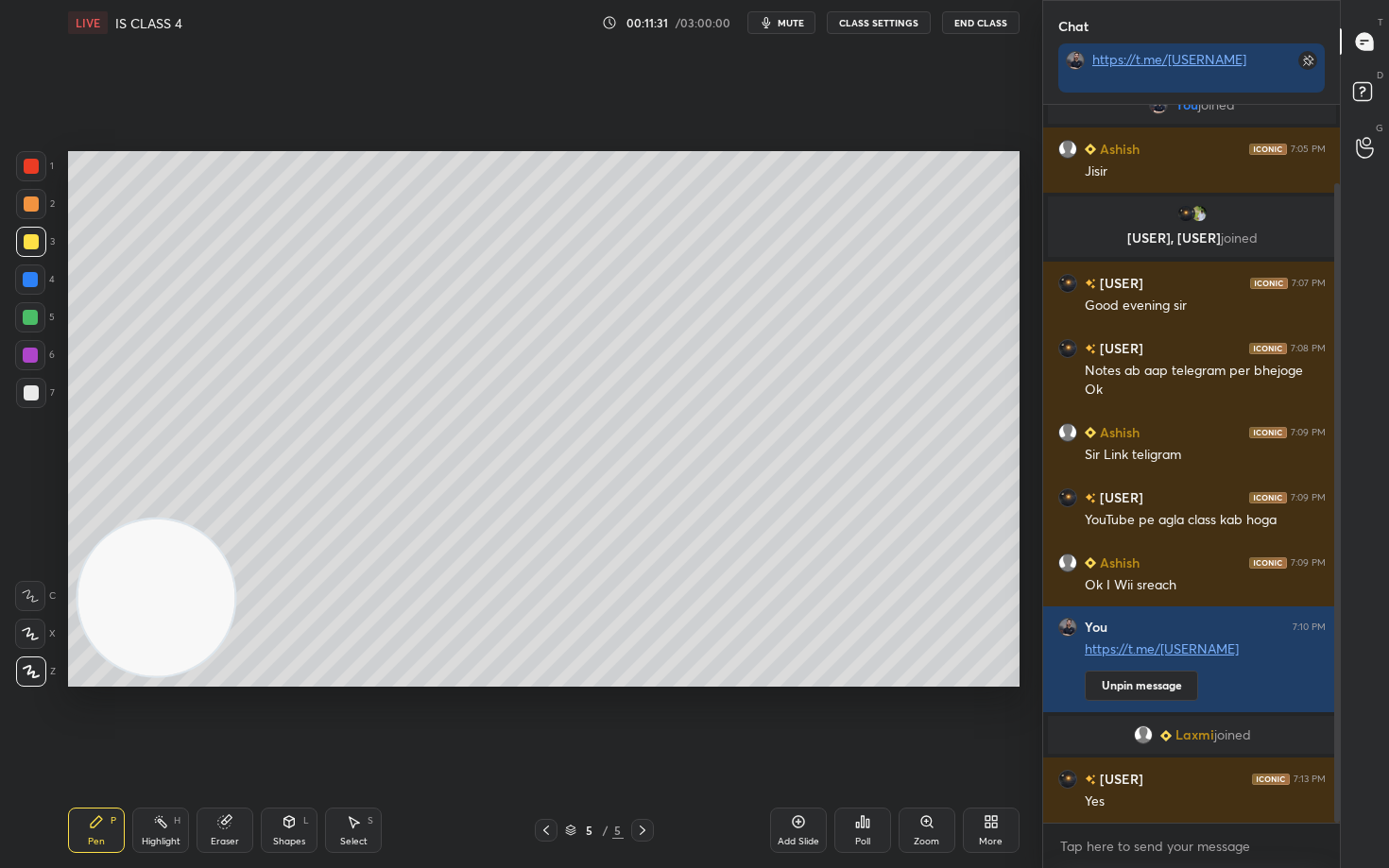 drag, startPoint x: 739, startPoint y: 796, endPoint x: 790, endPoint y: 806, distance: 51.97115 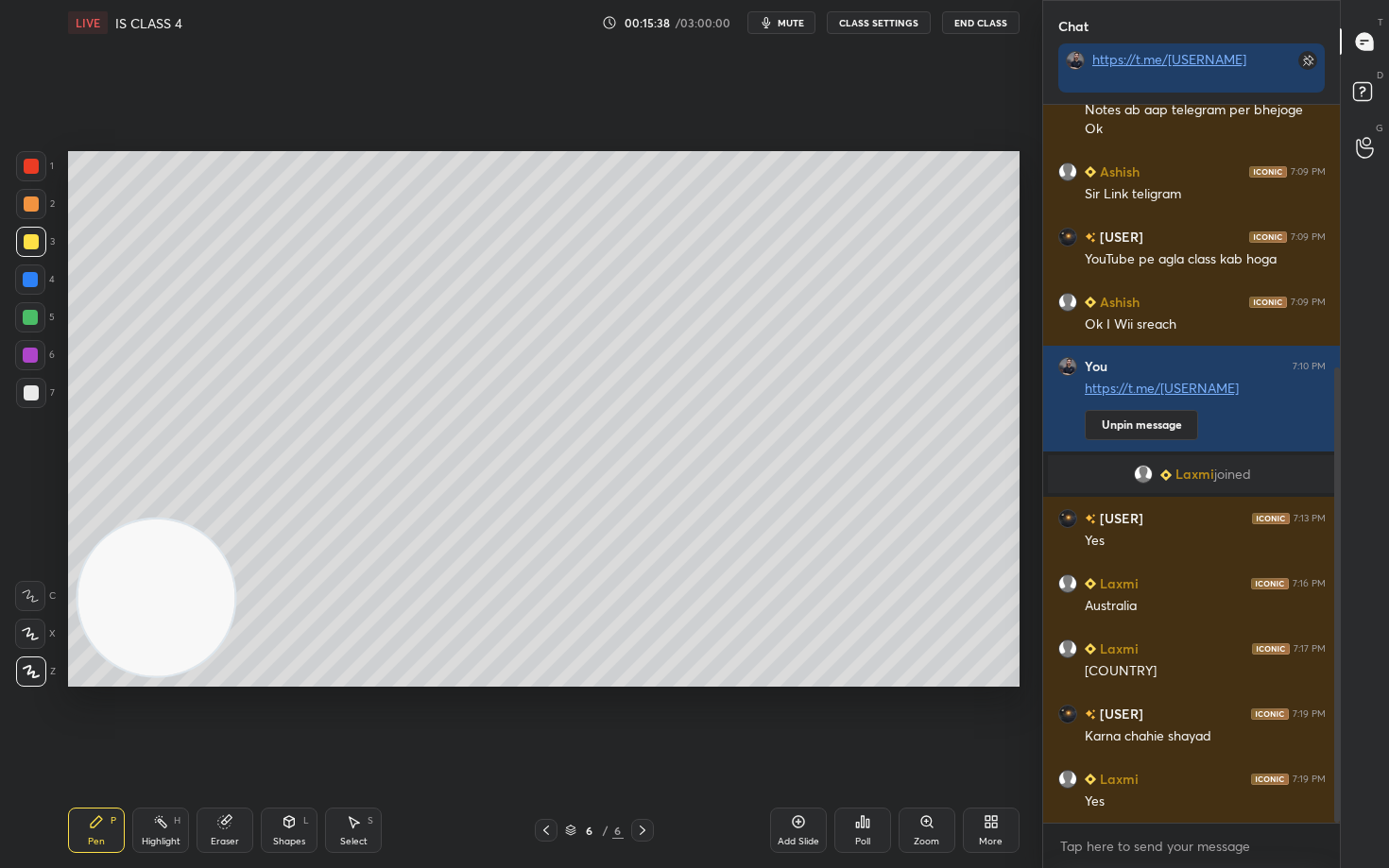 scroll, scrollTop: 414, scrollLeft: 0, axis: vertical 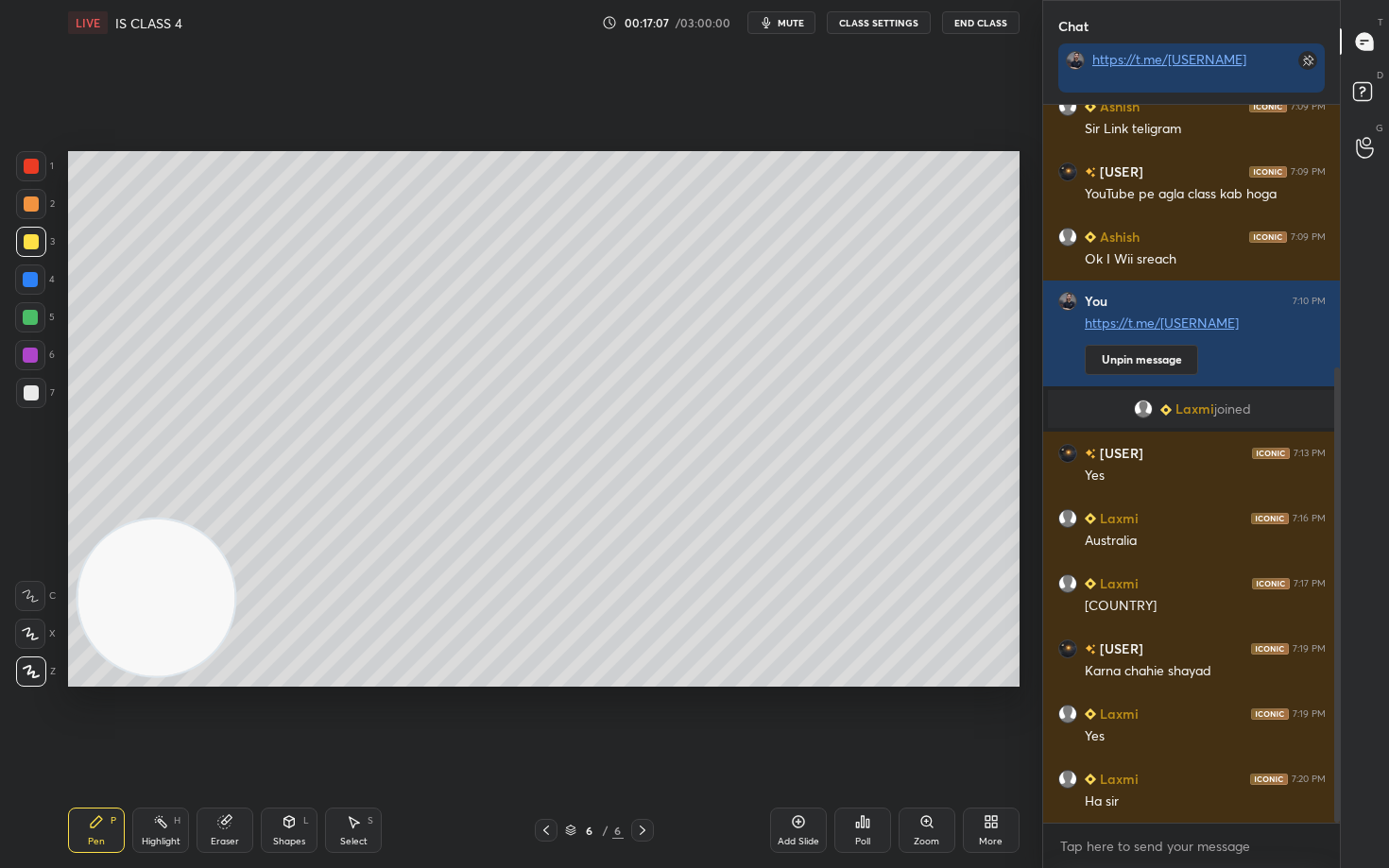 click 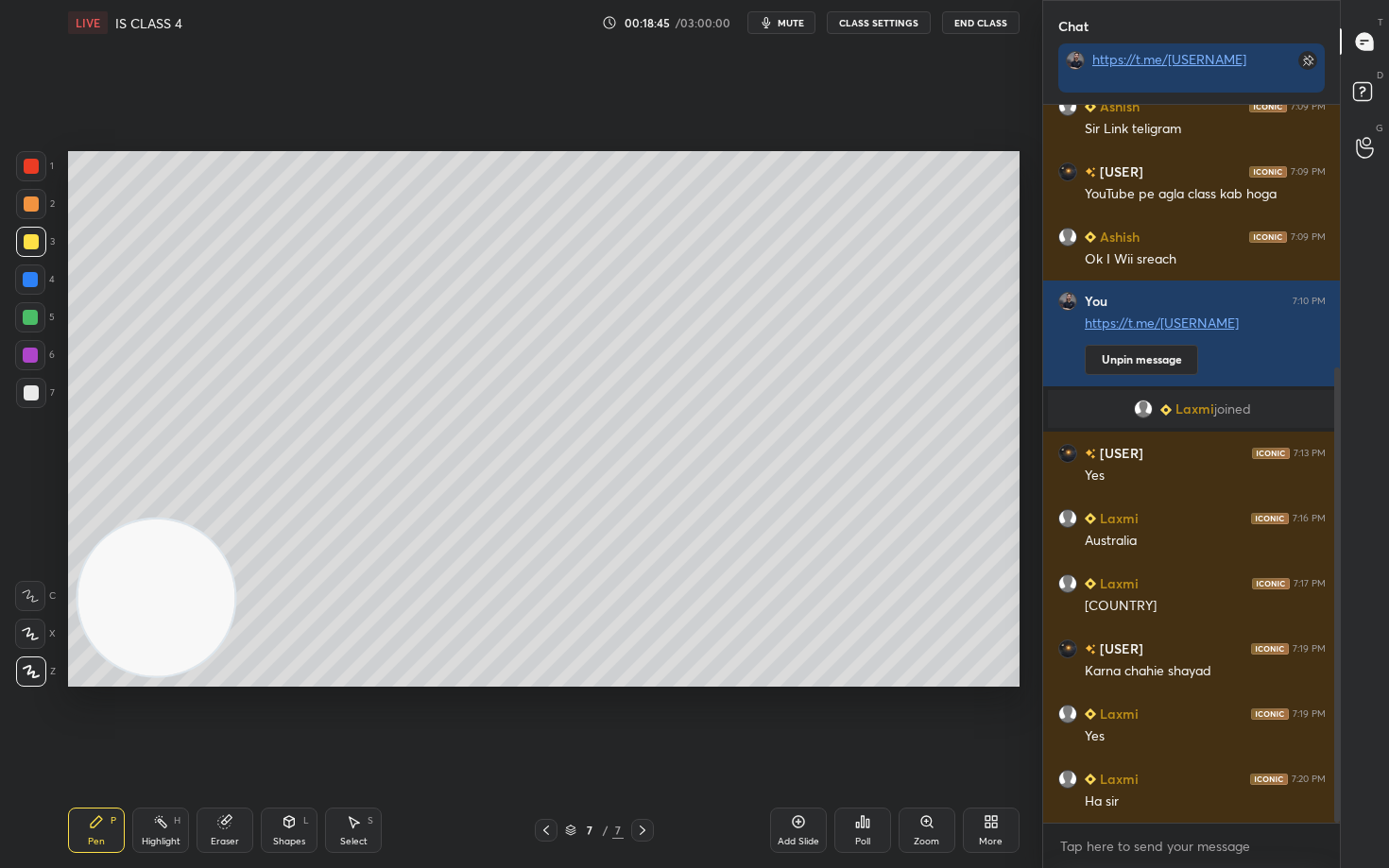 scroll, scrollTop: 459, scrollLeft: 0, axis: vertical 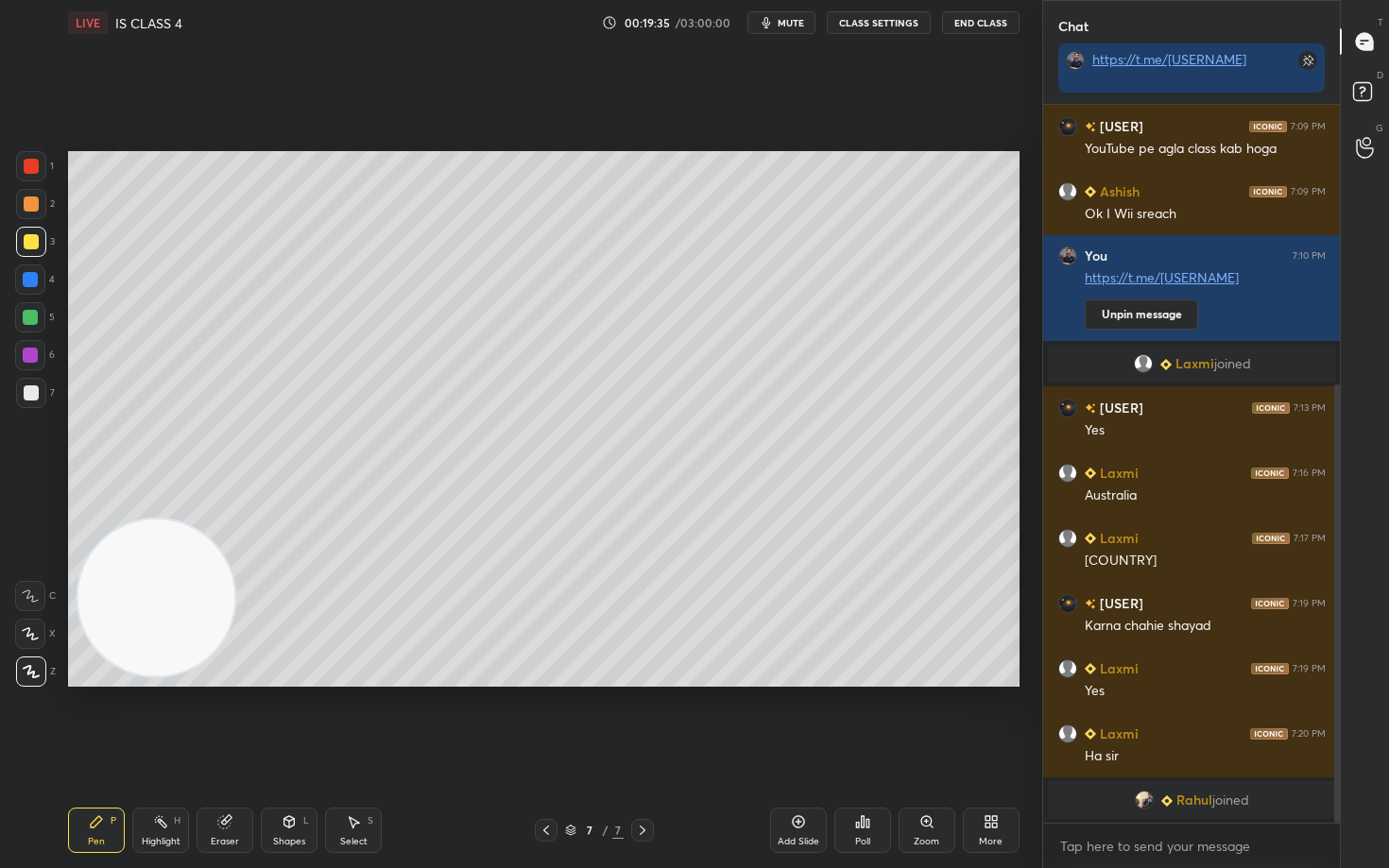 click on "LIVE IS CLASS 4 00:19:35 /  03:00:00 mute CLASS SETTINGS End Class Setting up your live class Poll for   secs No correct answer Start poll Back IS CLASS 4 • L6 of International Relations and Internal Security For Mains Aditya Pratap Singh Pen P Highlight H Eraser Shapes L Select S 7 / 7 Add Slide Poll Zoom More" at bounding box center (543, 434) 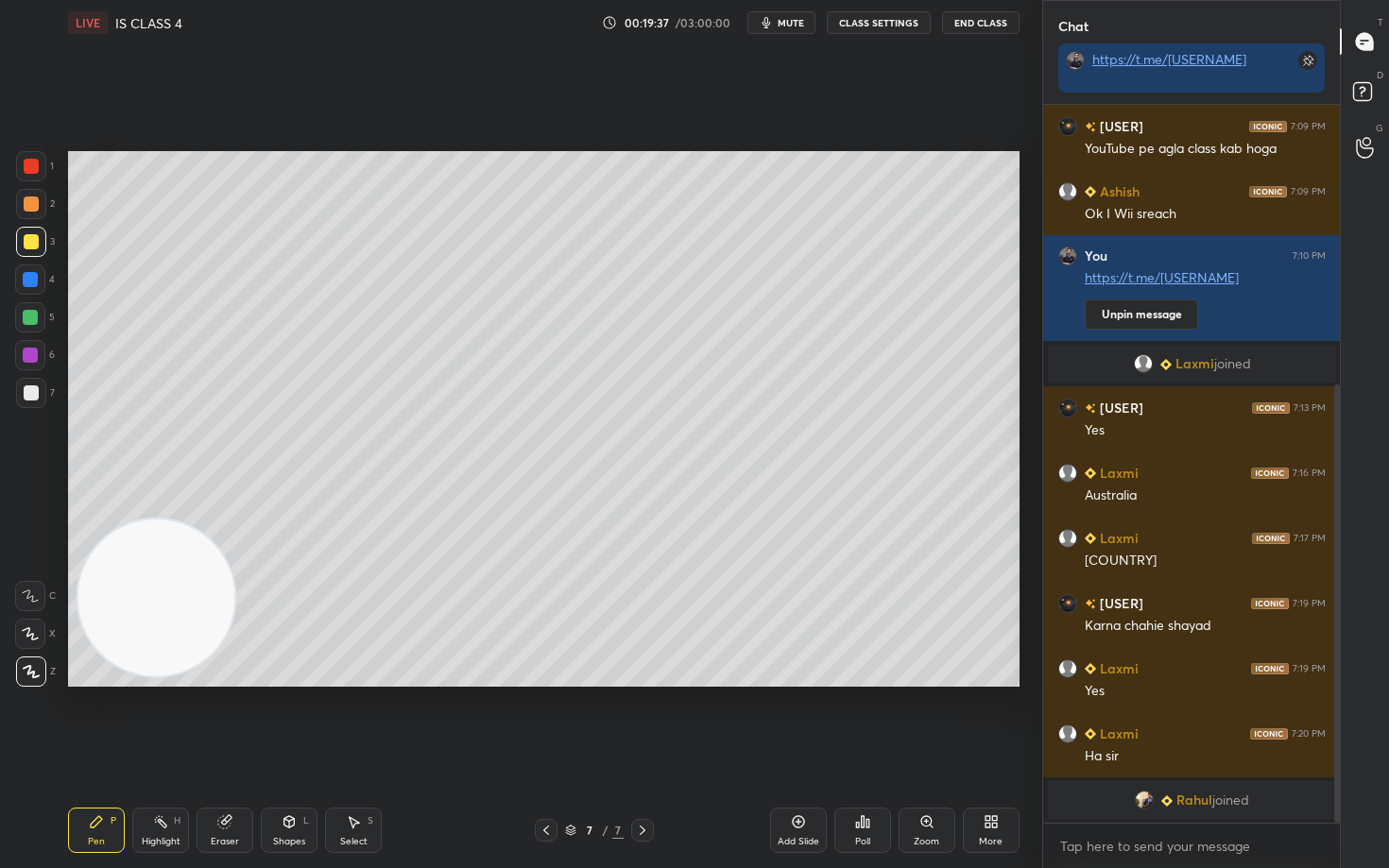 click 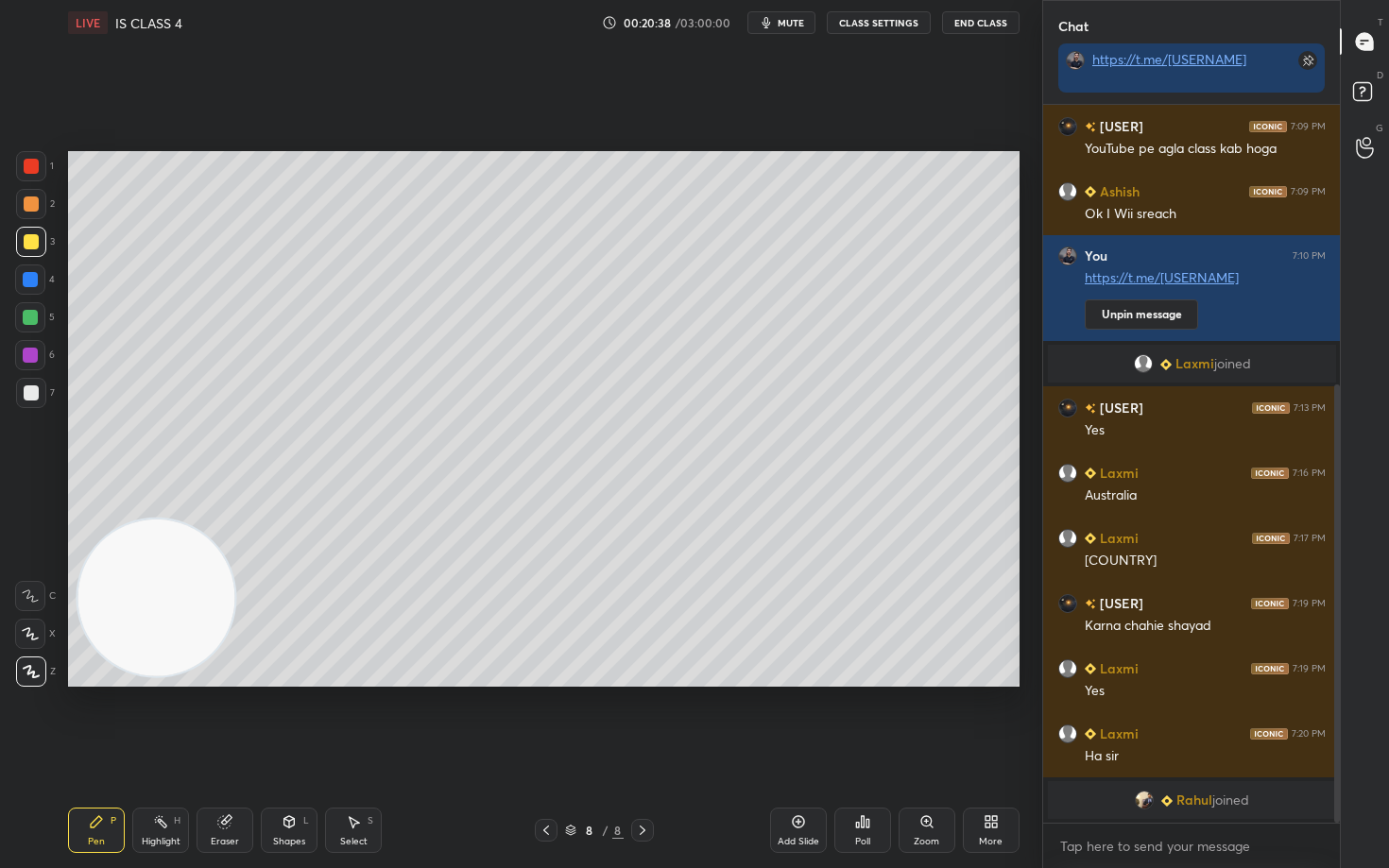 click 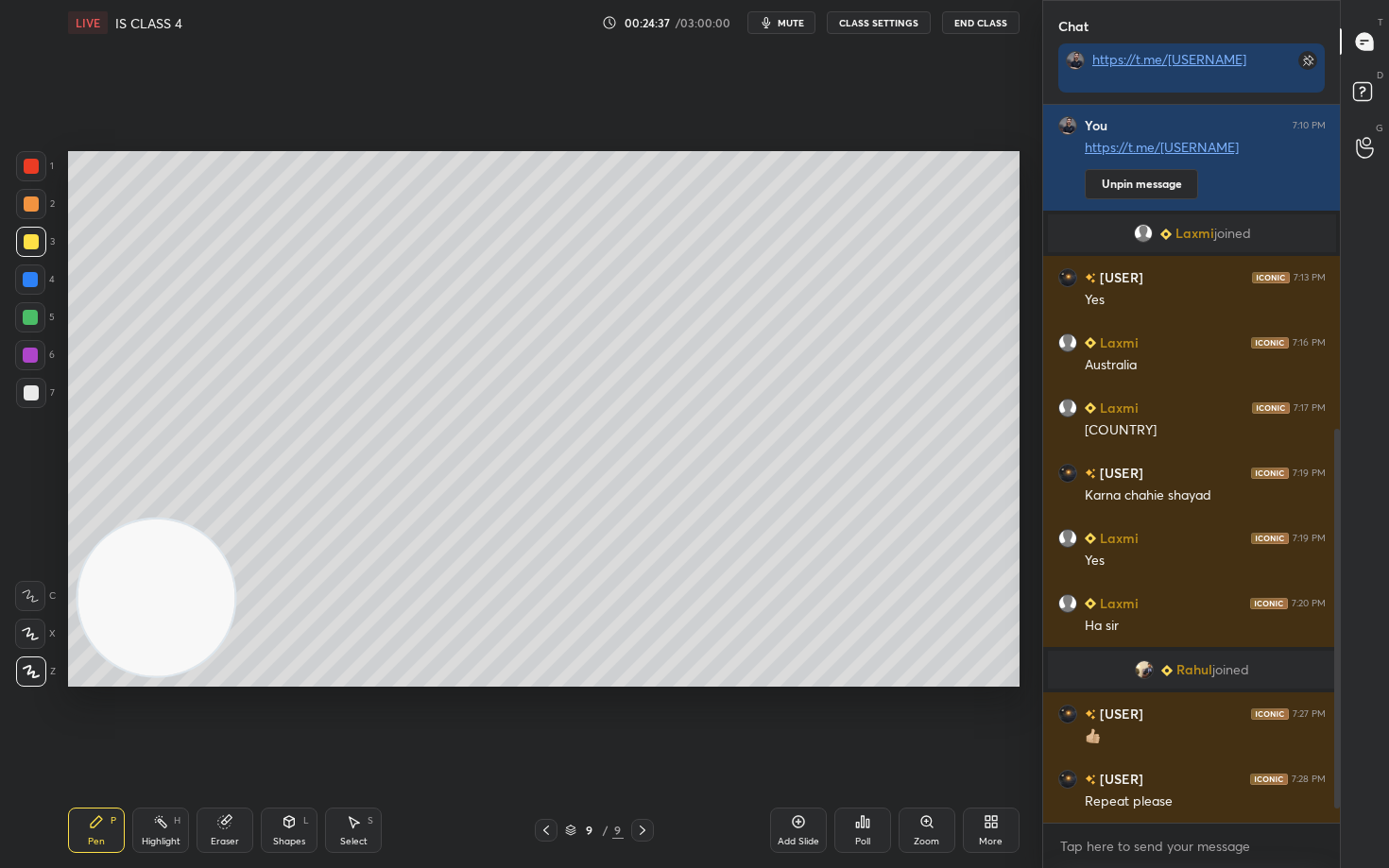 scroll, scrollTop: 655, scrollLeft: 0, axis: vertical 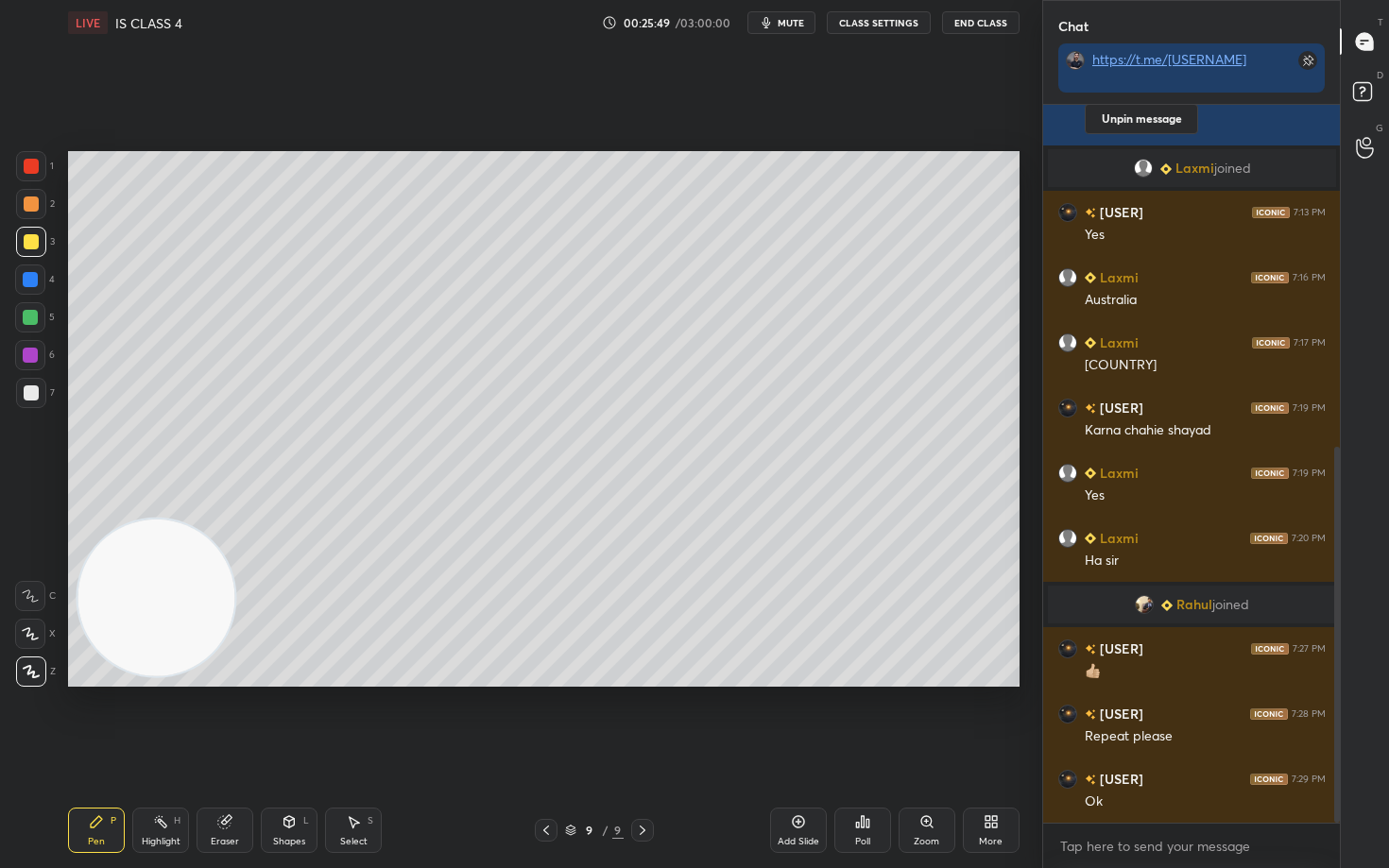 click 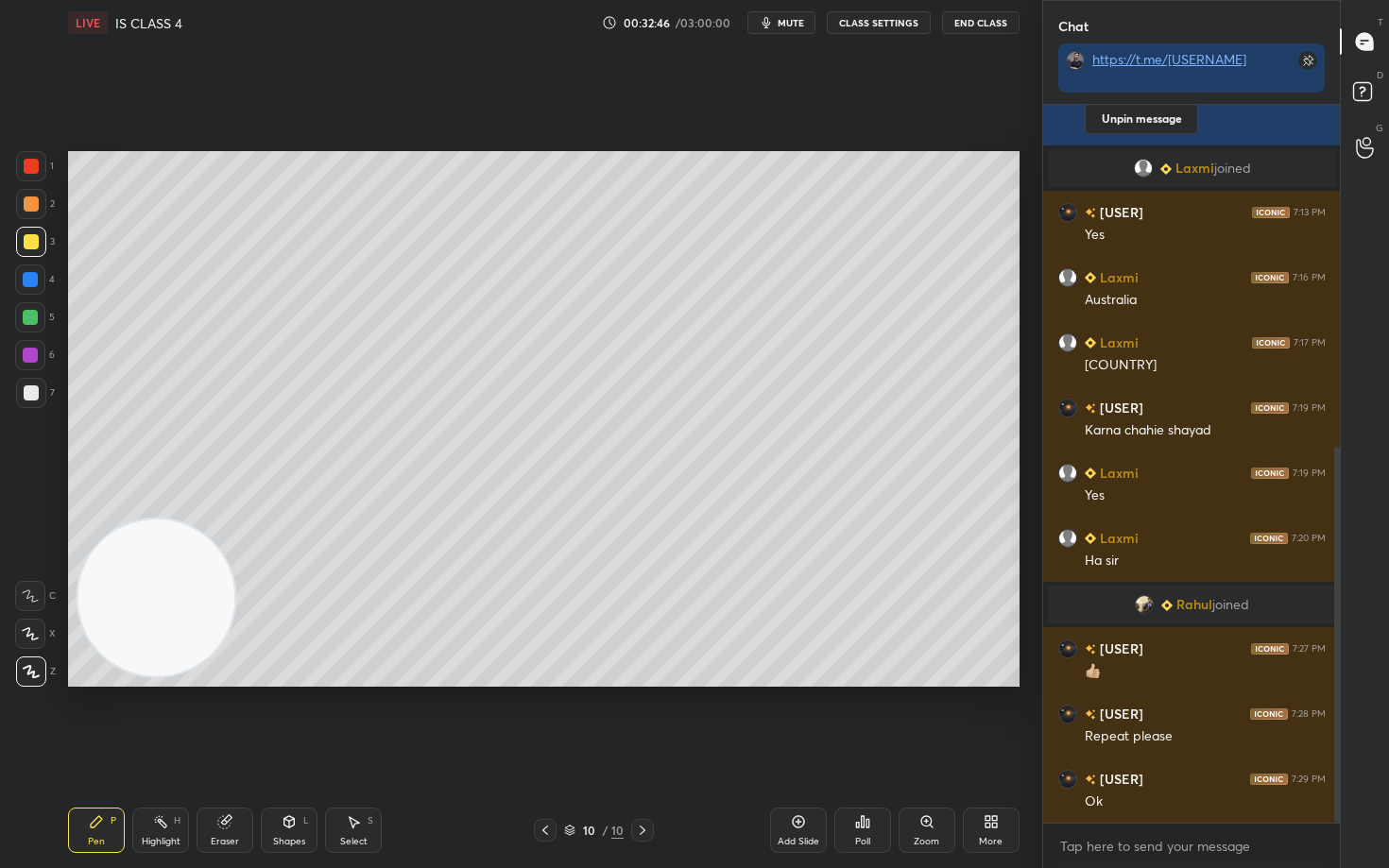 scroll, scrollTop: 720, scrollLeft: 0, axis: vertical 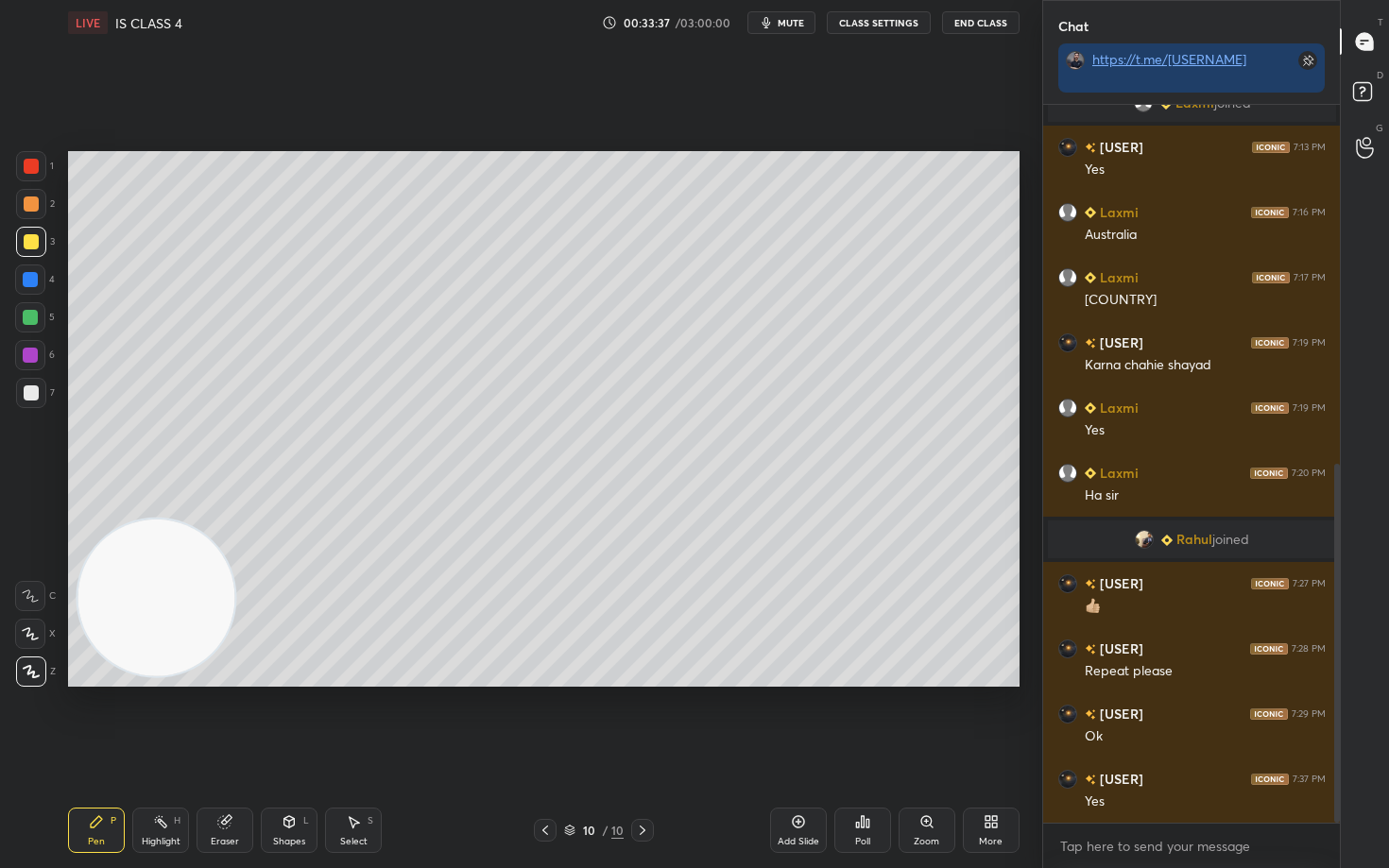 click 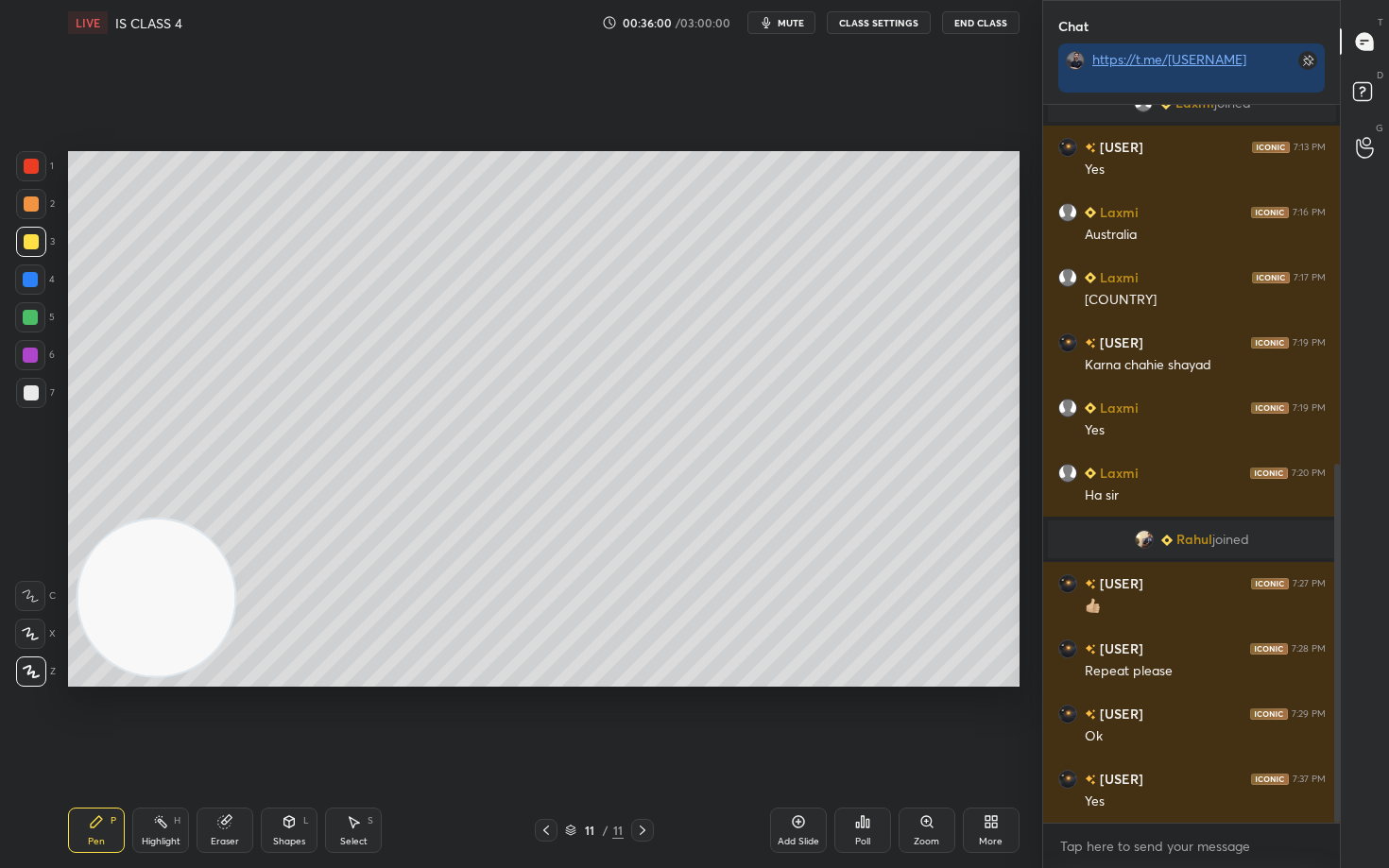 click 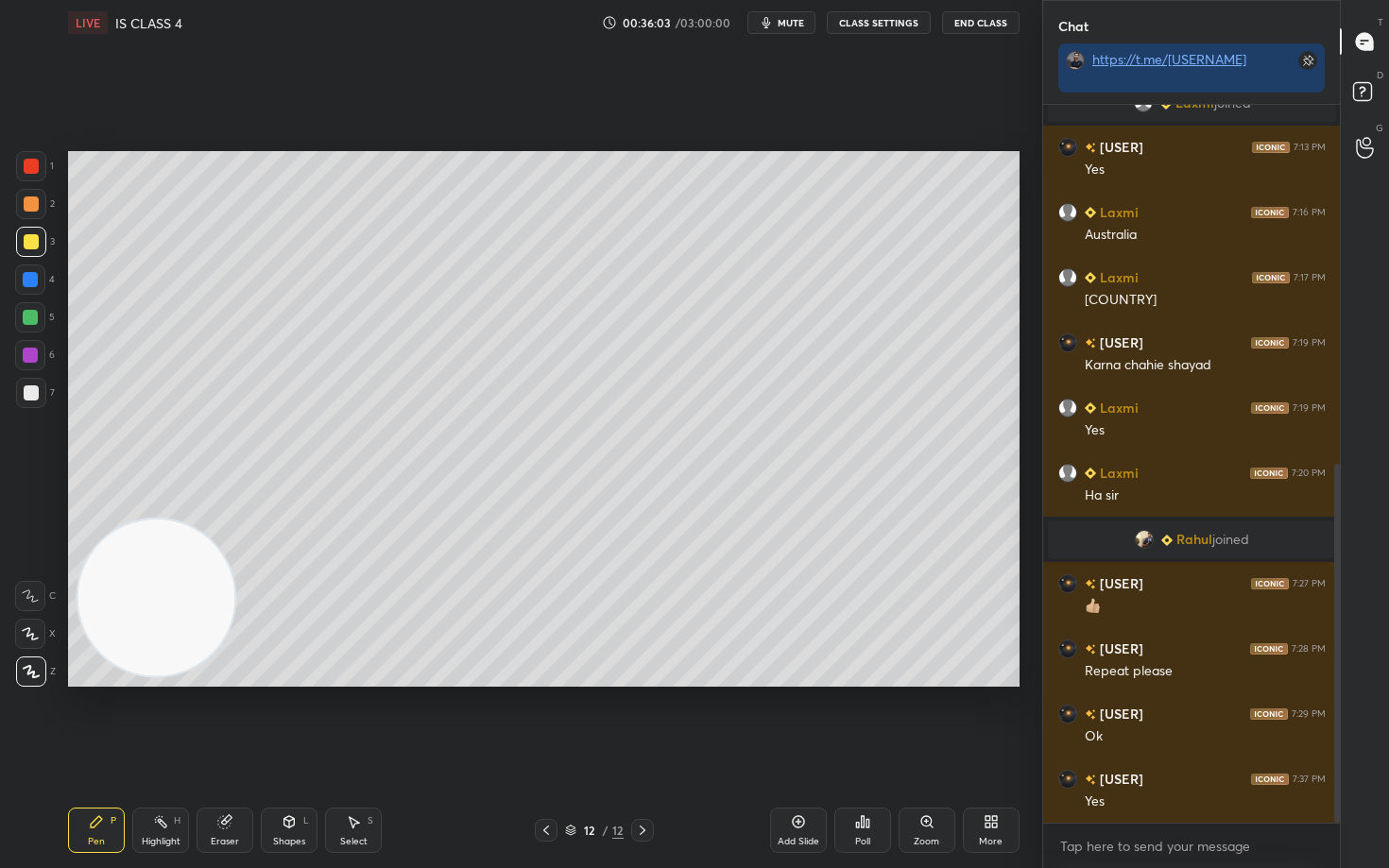 click at bounding box center (31, 393) 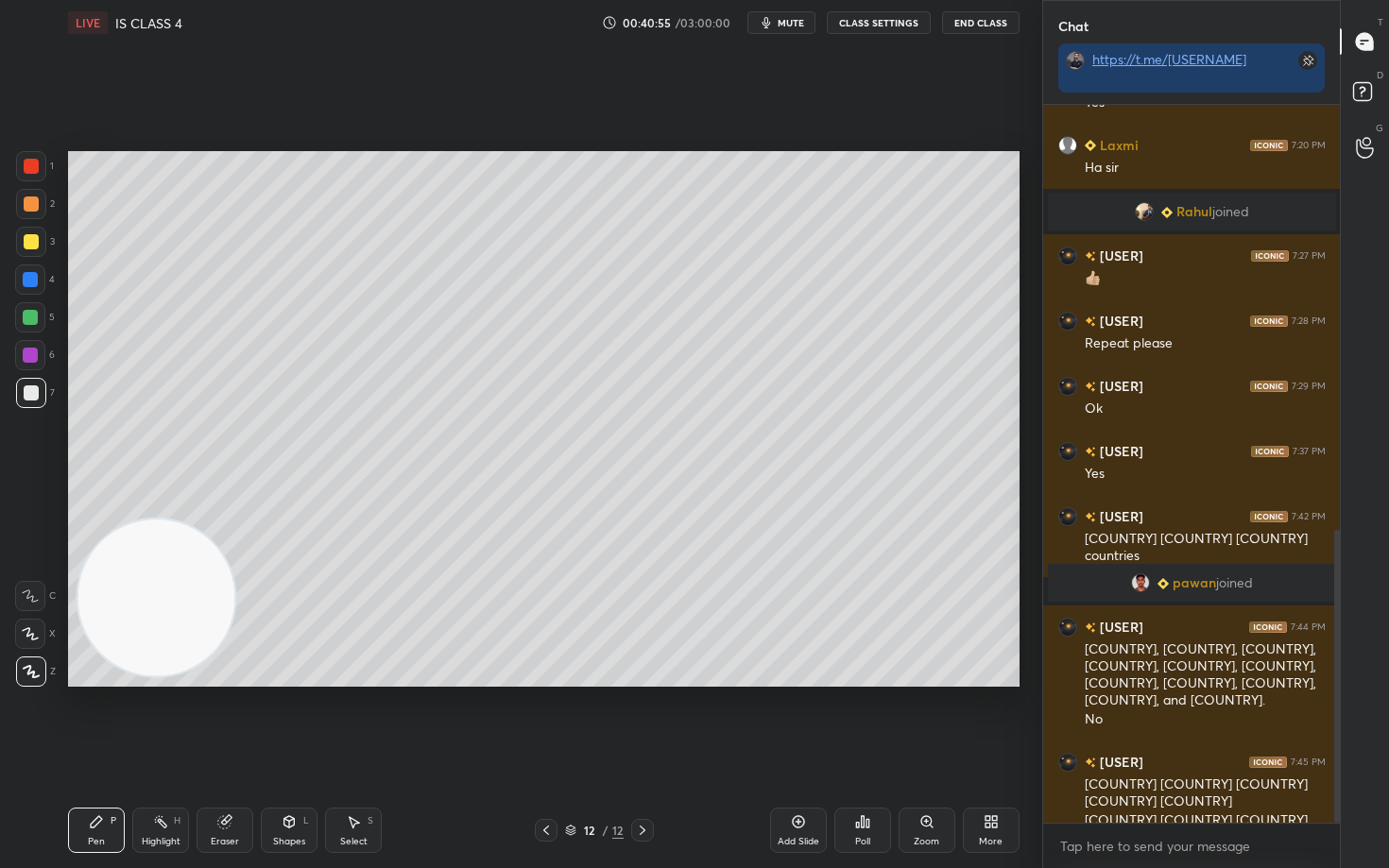 scroll, scrollTop: 1045, scrollLeft: 0, axis: vertical 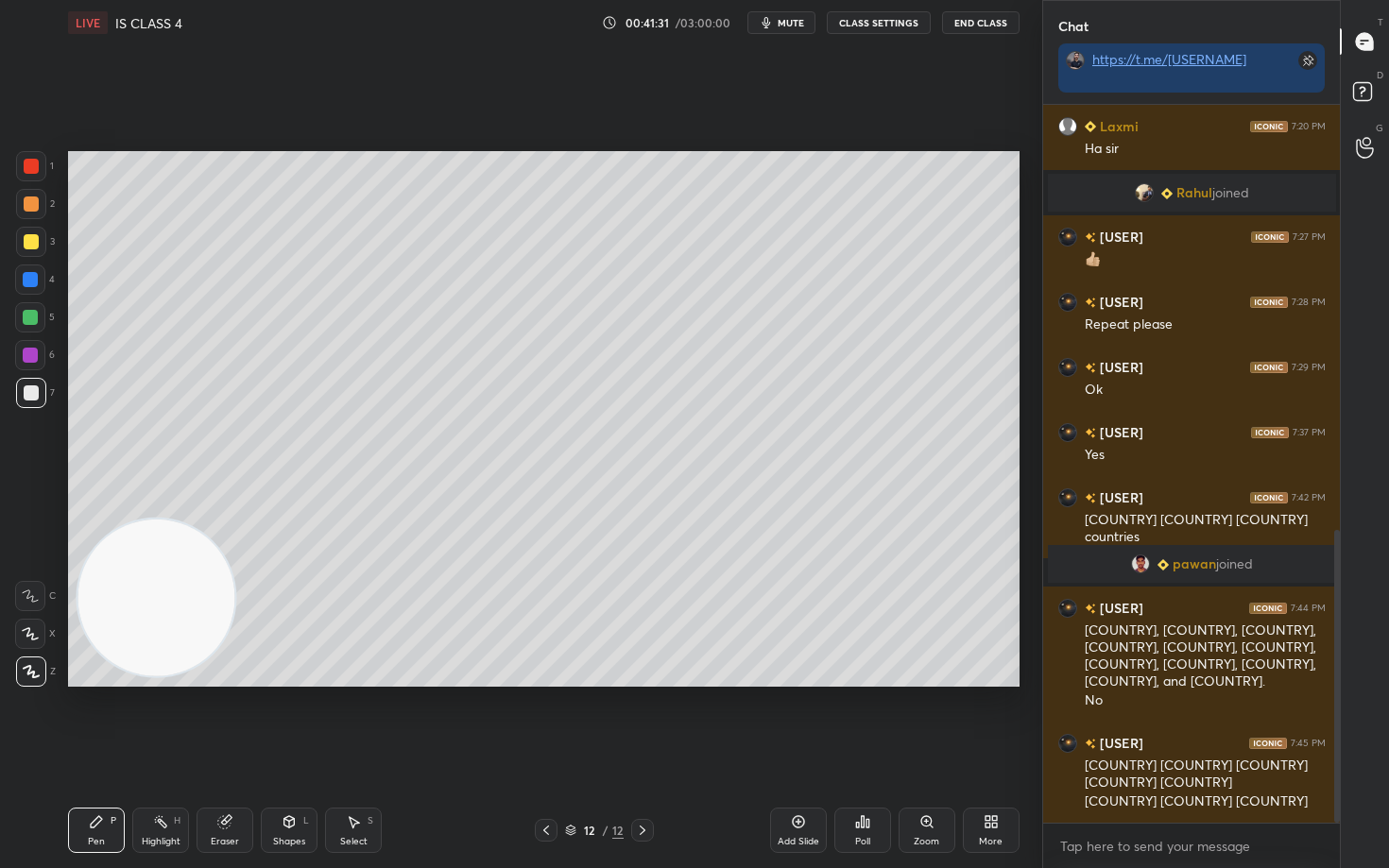 click 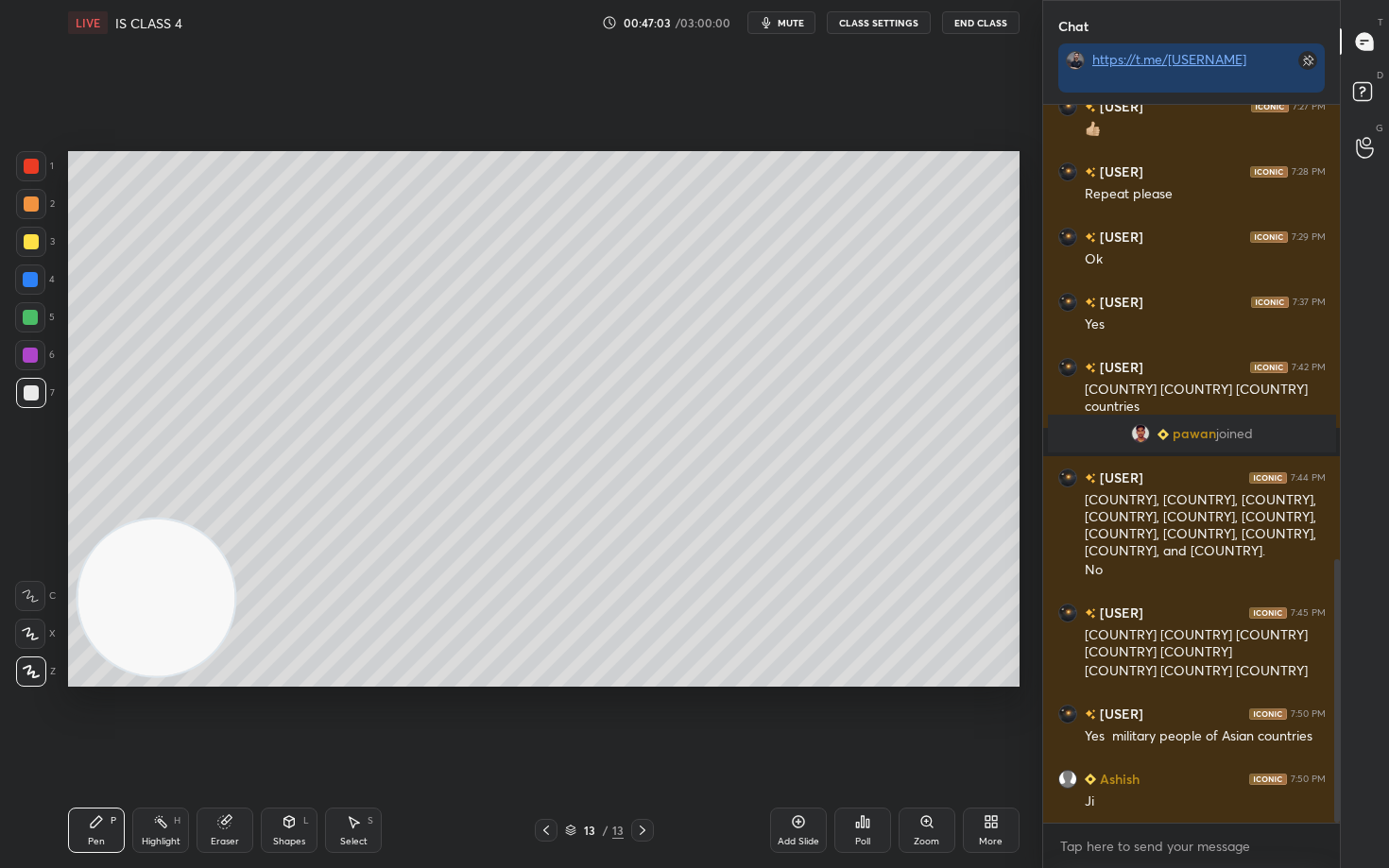 scroll, scrollTop: 1240, scrollLeft: 0, axis: vertical 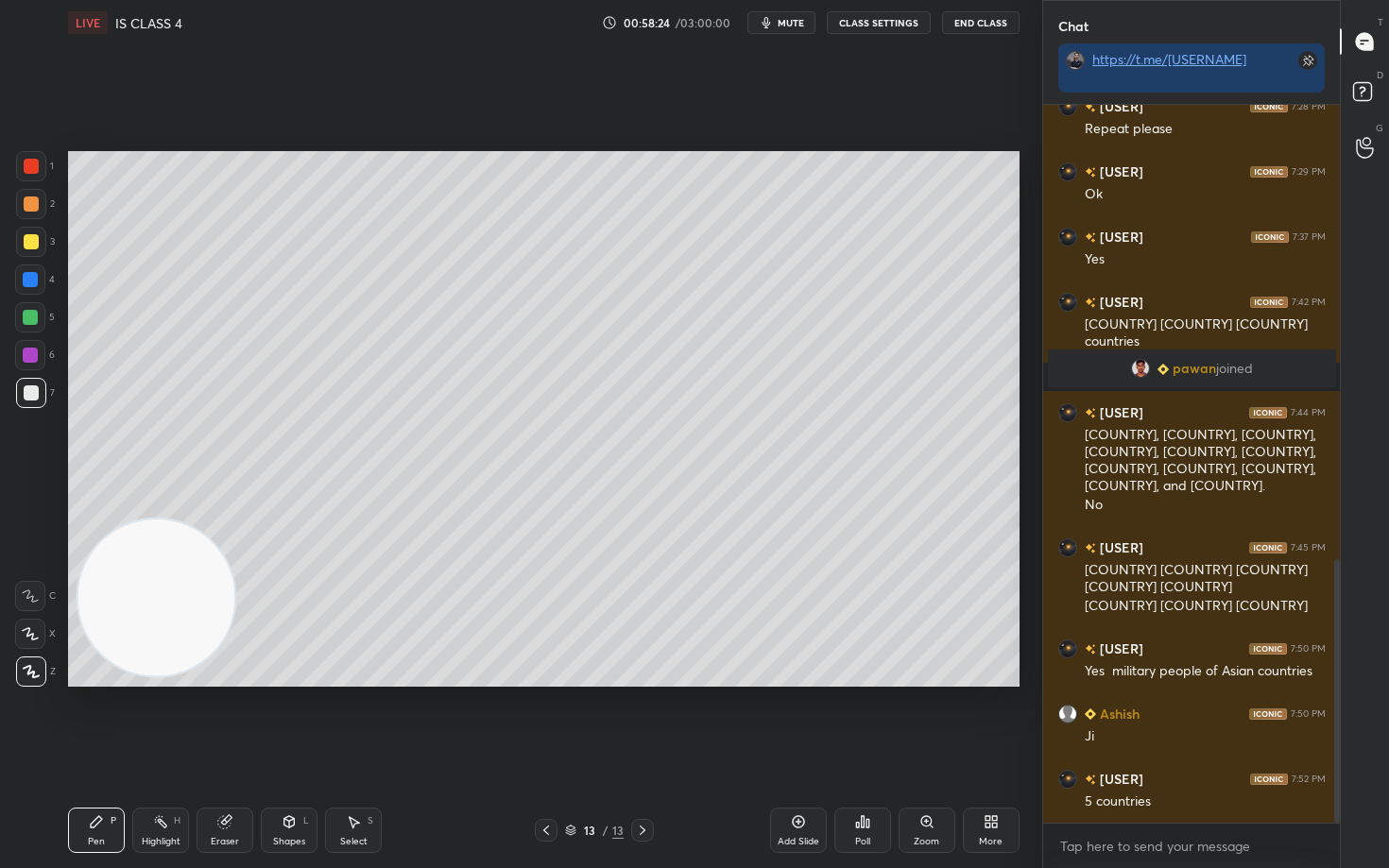 click 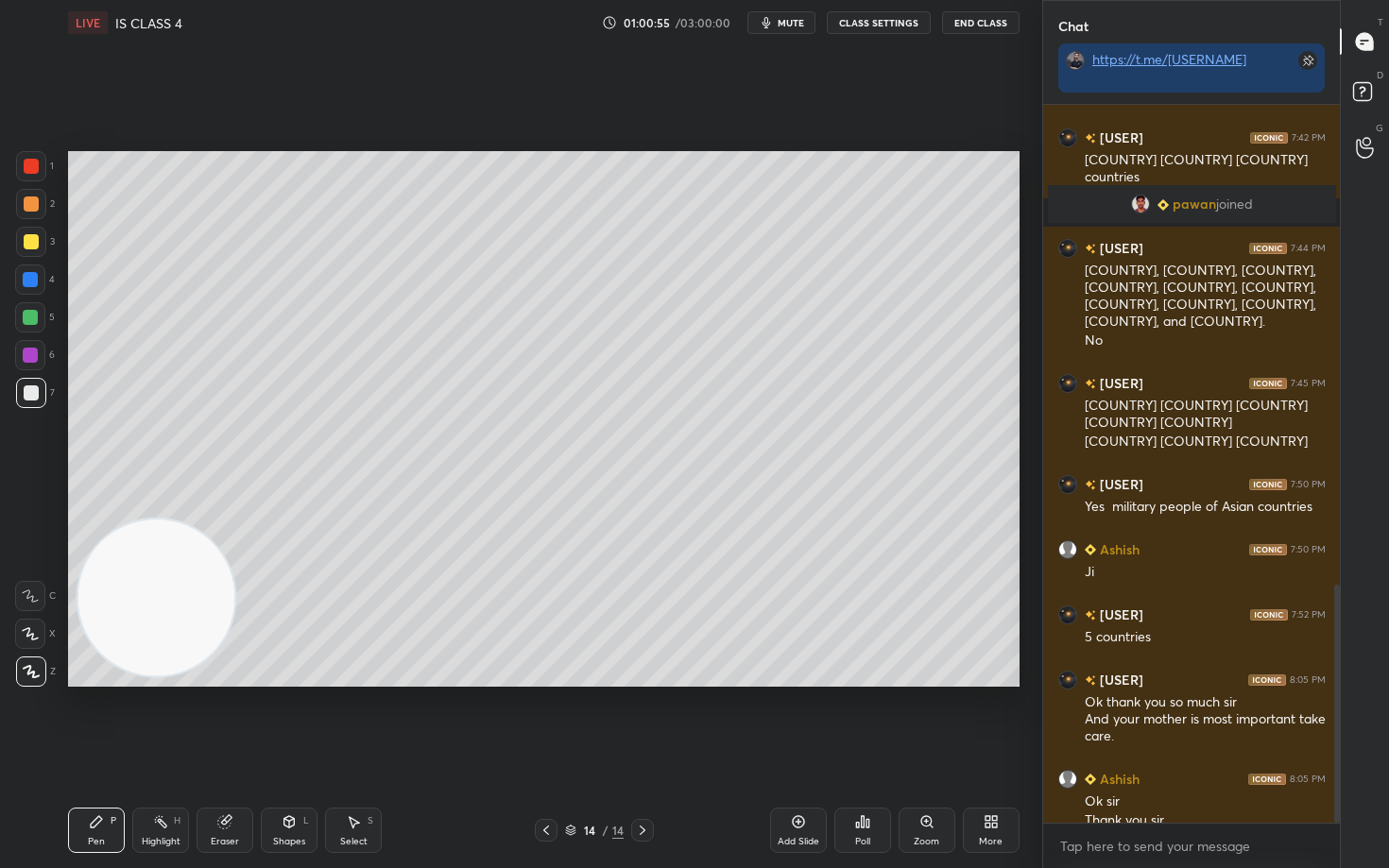 scroll, scrollTop: 1445, scrollLeft: 0, axis: vertical 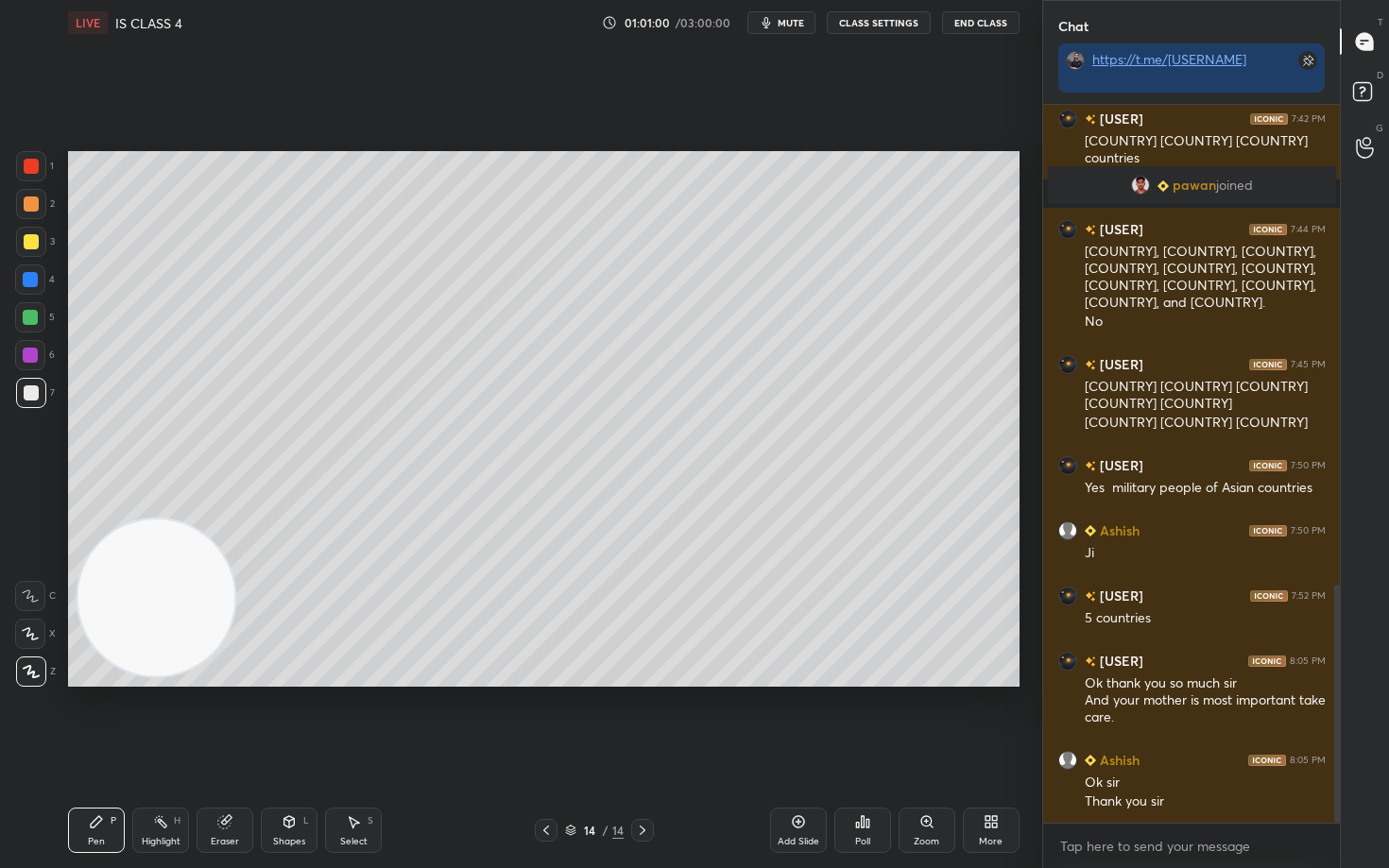 click on "End Class" at bounding box center (981, 23) 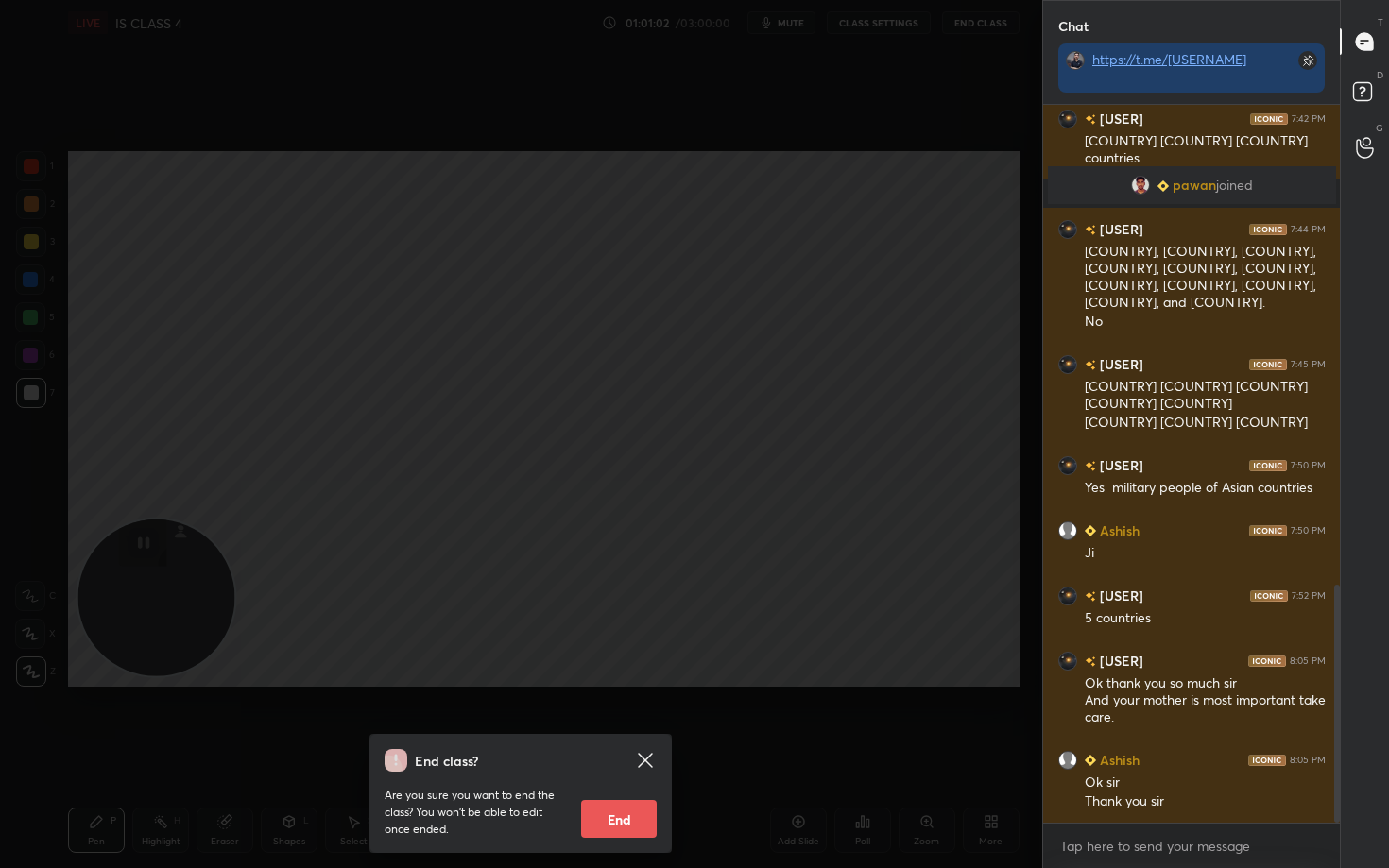 click on "End" at bounding box center (619, 819) 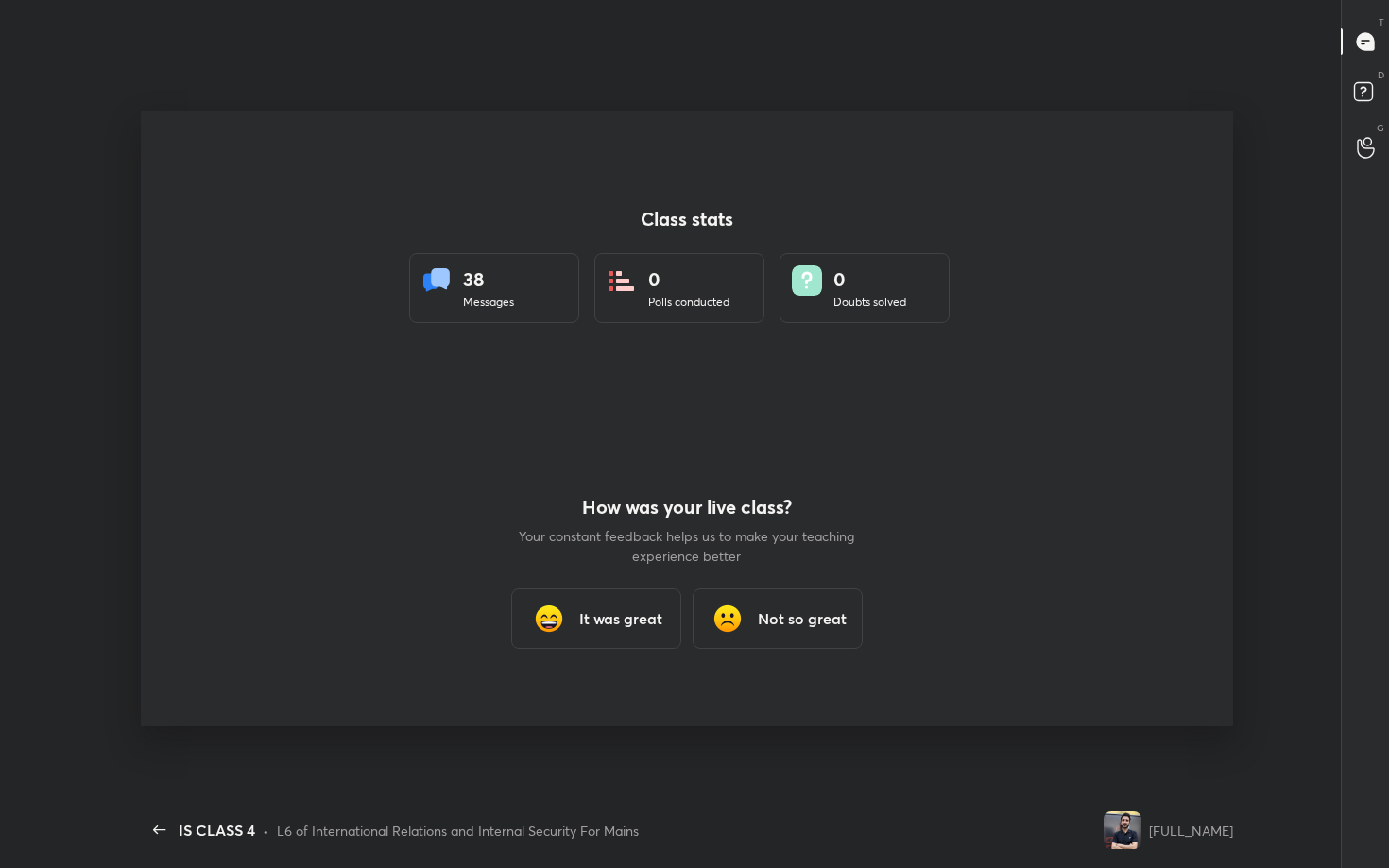 scroll, scrollTop: 93703, scrollLeft: 93310, axis: both 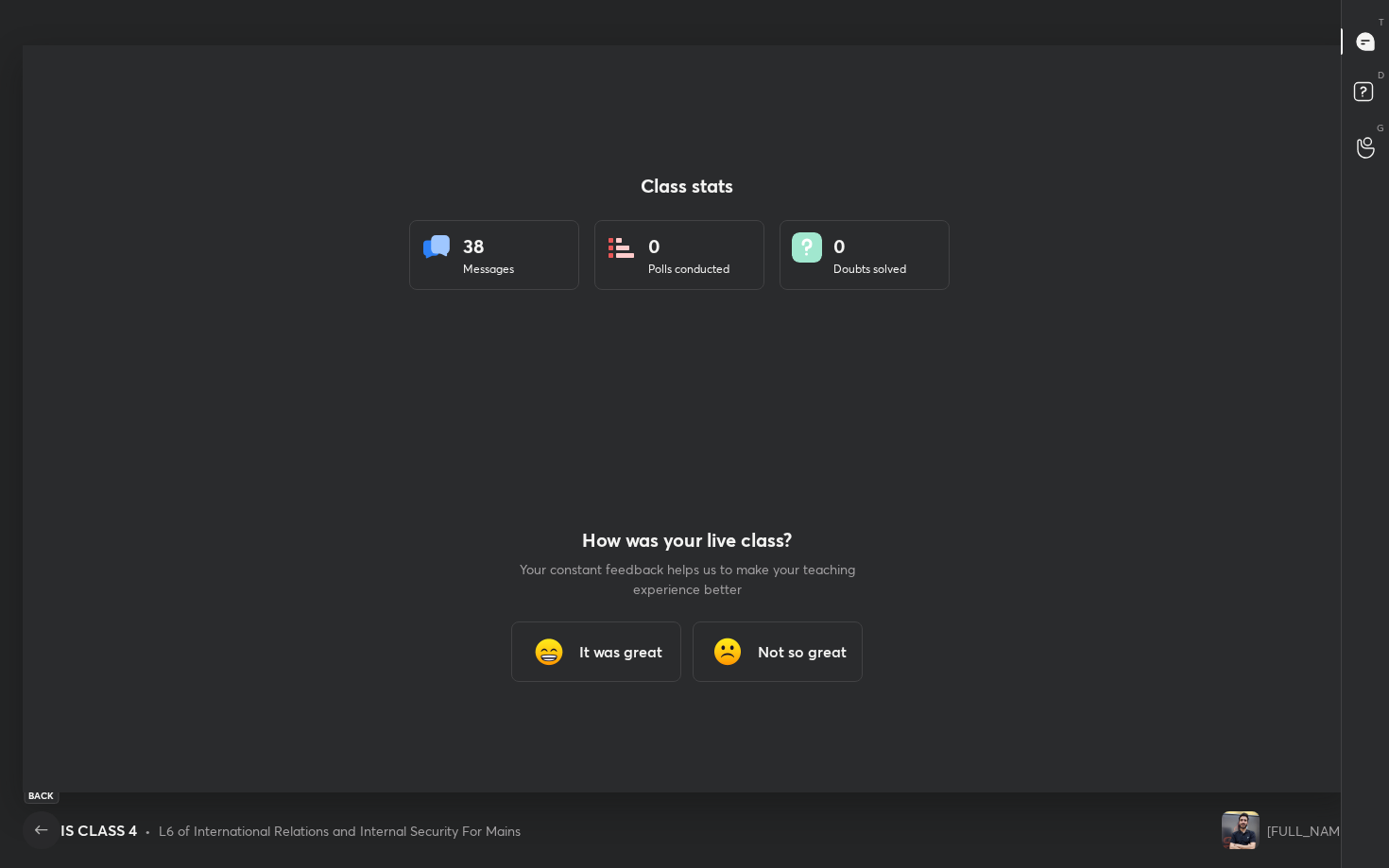click 